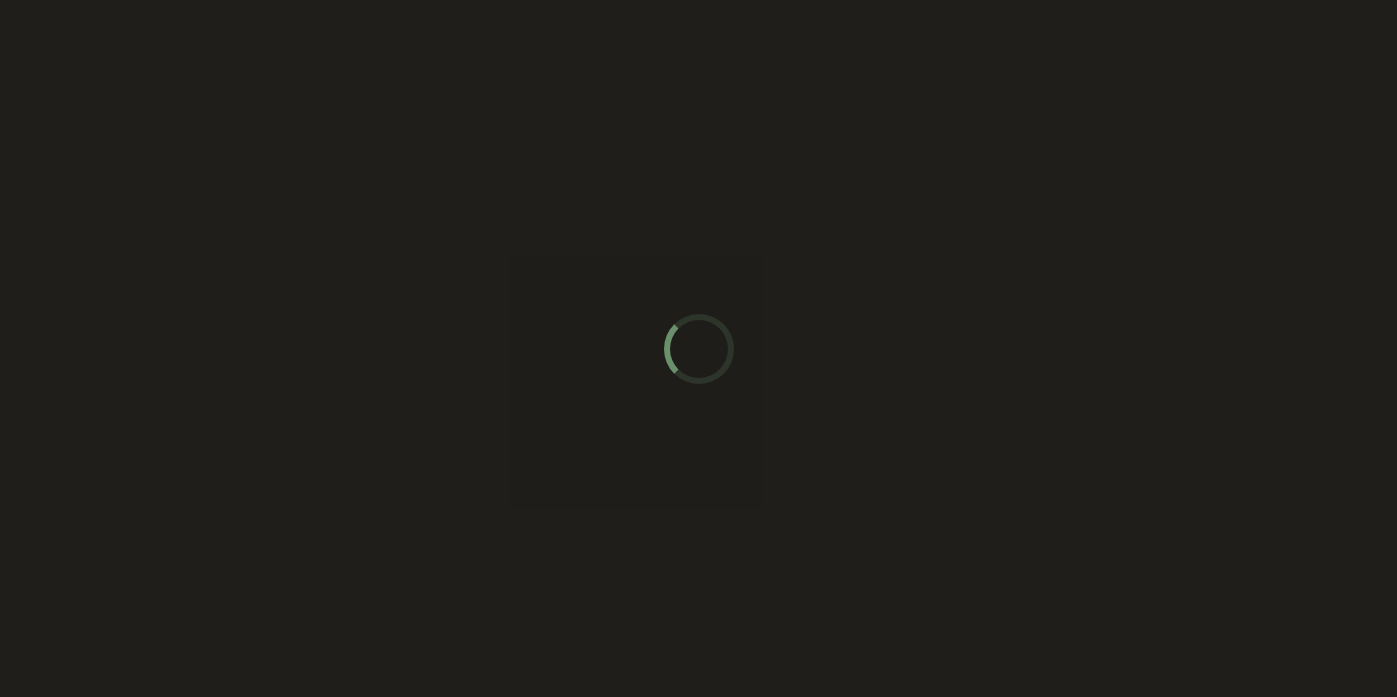 scroll, scrollTop: 0, scrollLeft: 0, axis: both 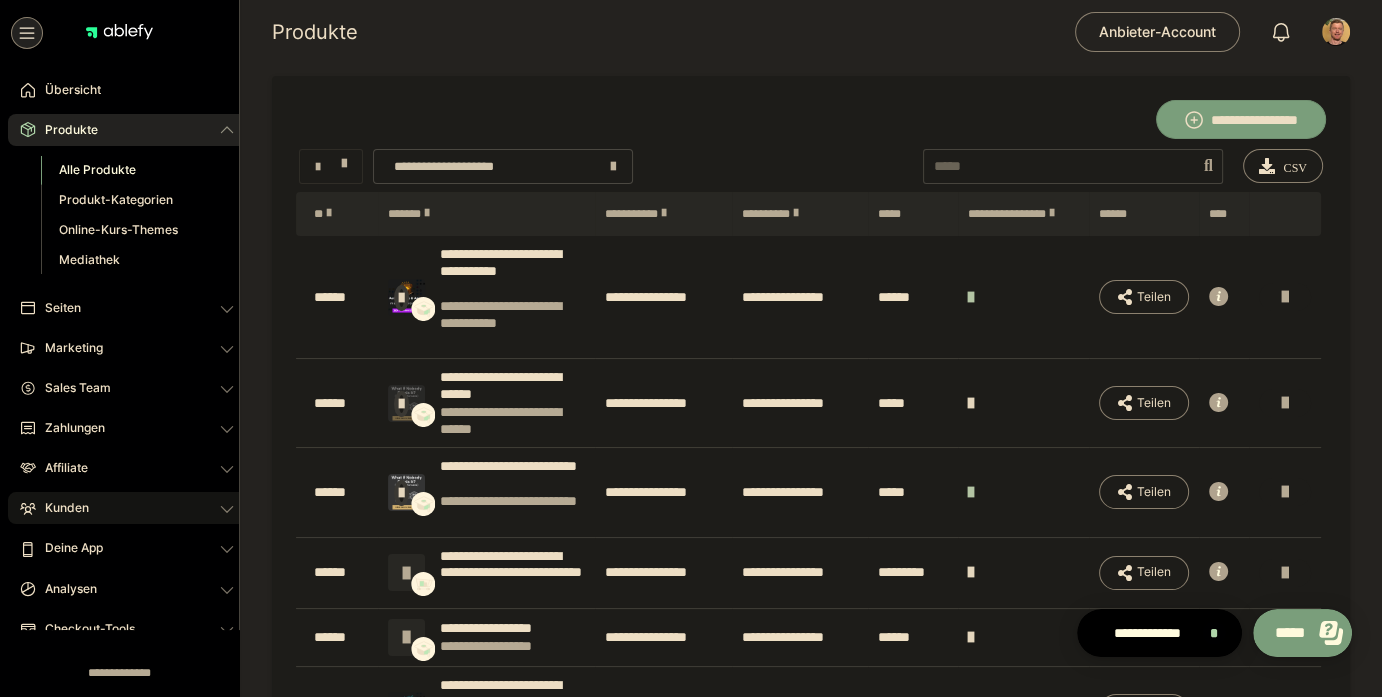 click on "Kunden" at bounding box center (60, 508) 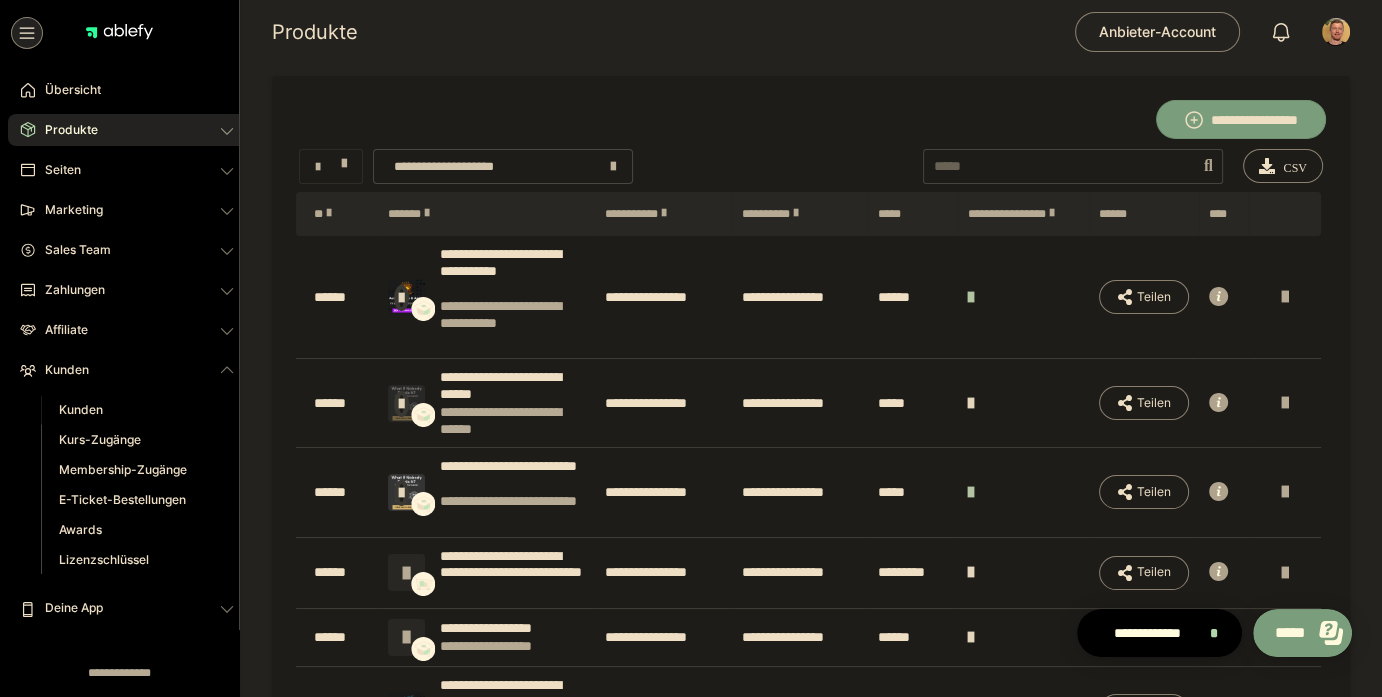 click on "Kunden" at bounding box center [81, 409] 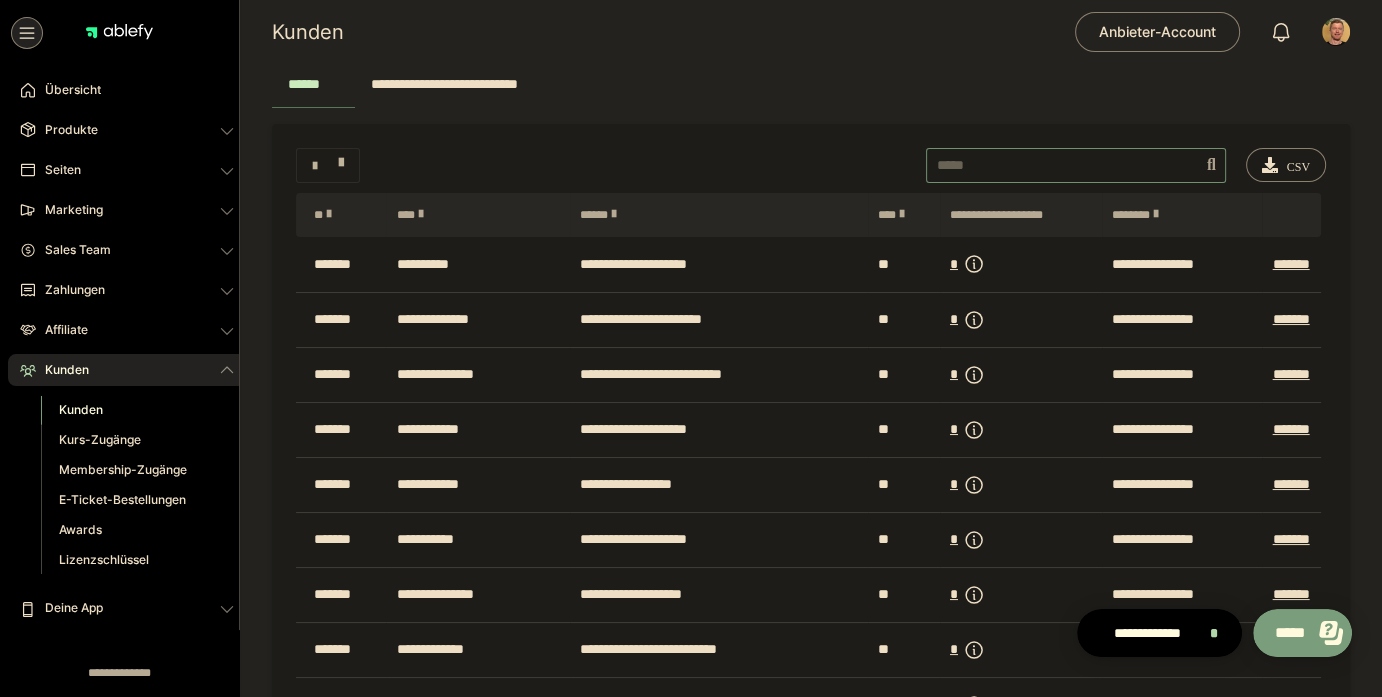 click at bounding box center [1076, 165] 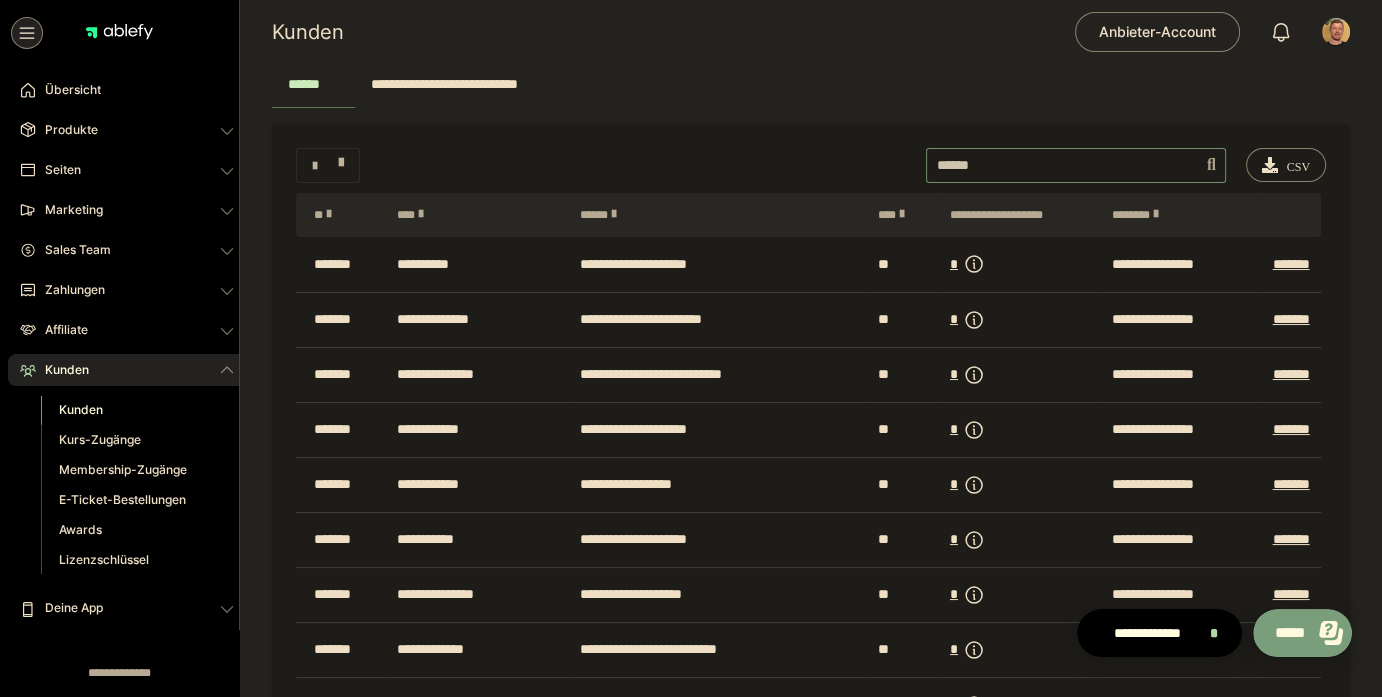 type on "******" 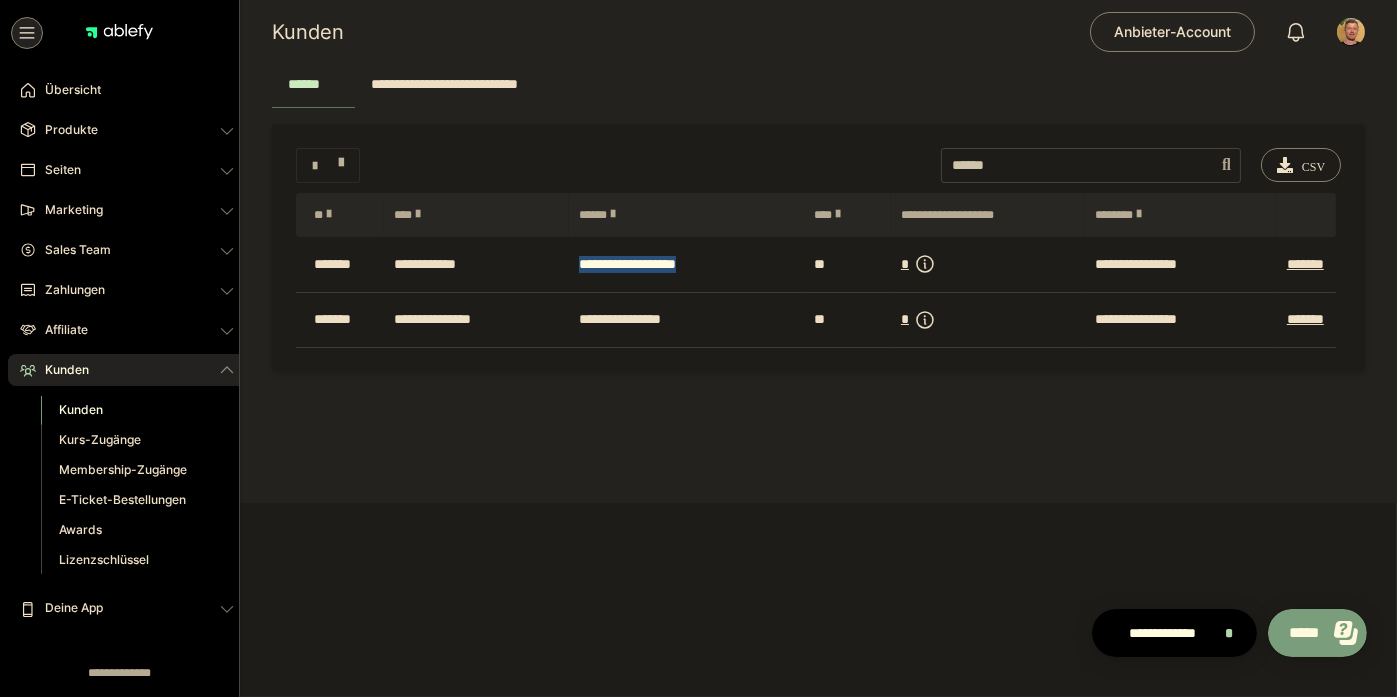 drag, startPoint x: 743, startPoint y: 280, endPoint x: 564, endPoint y: 280, distance: 179 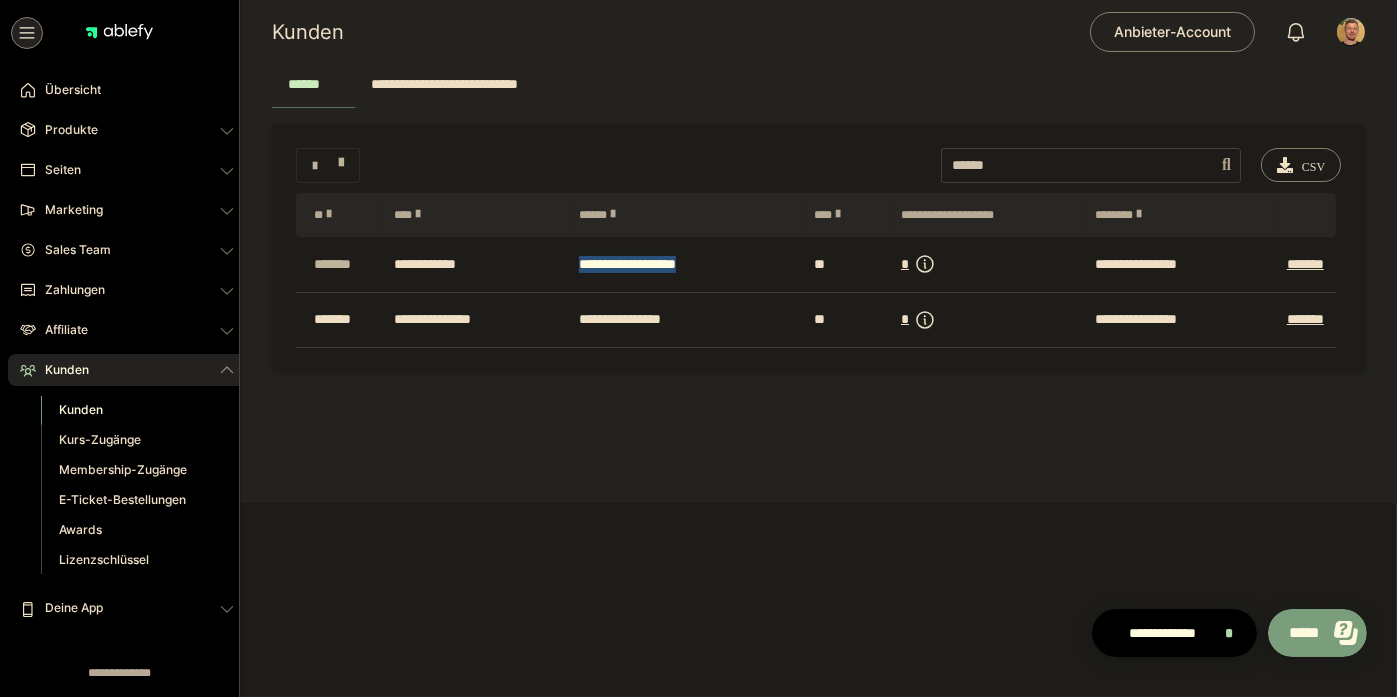 click on "*******" at bounding box center [344, 264] 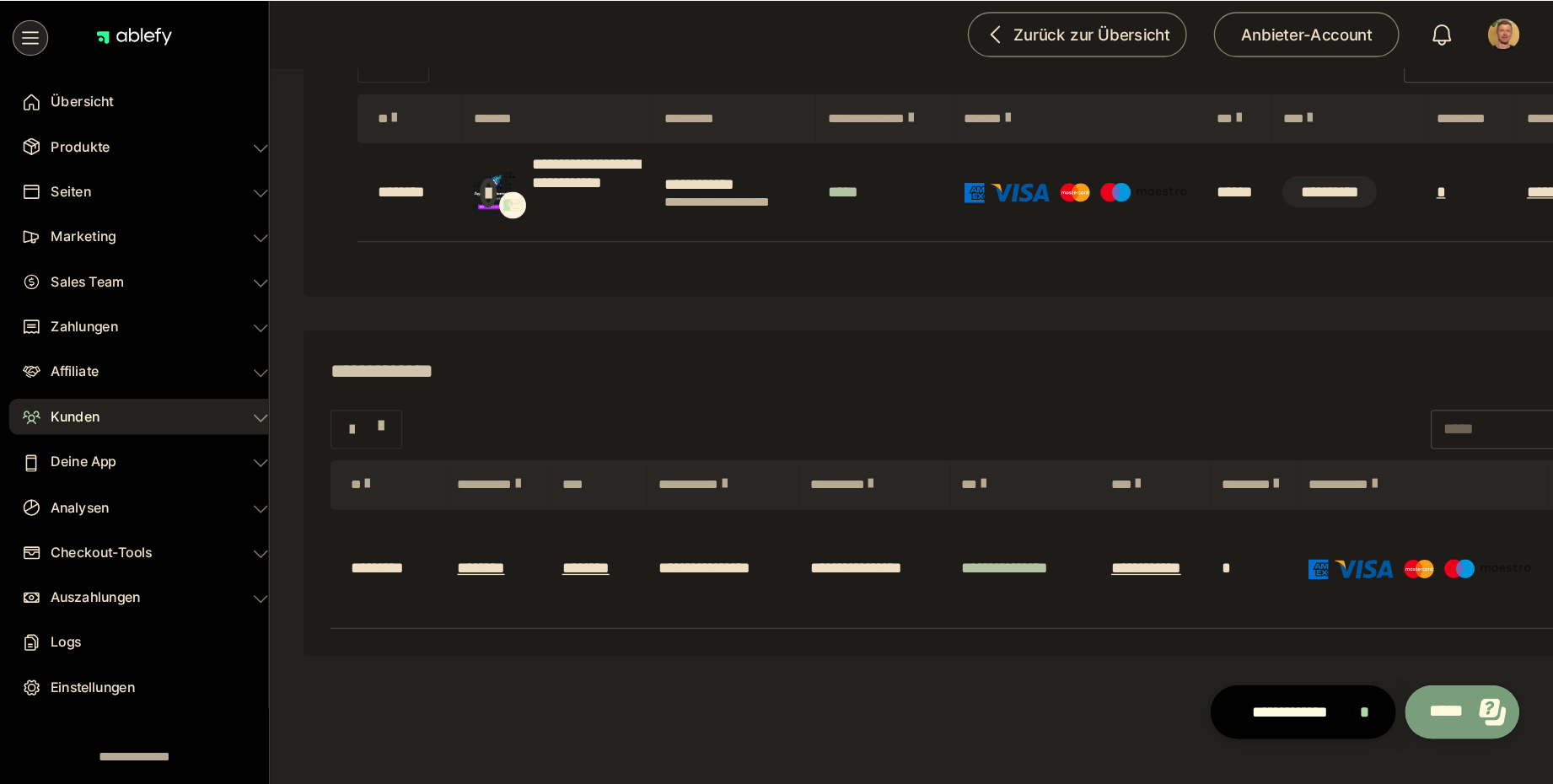 scroll, scrollTop: 99, scrollLeft: 0, axis: vertical 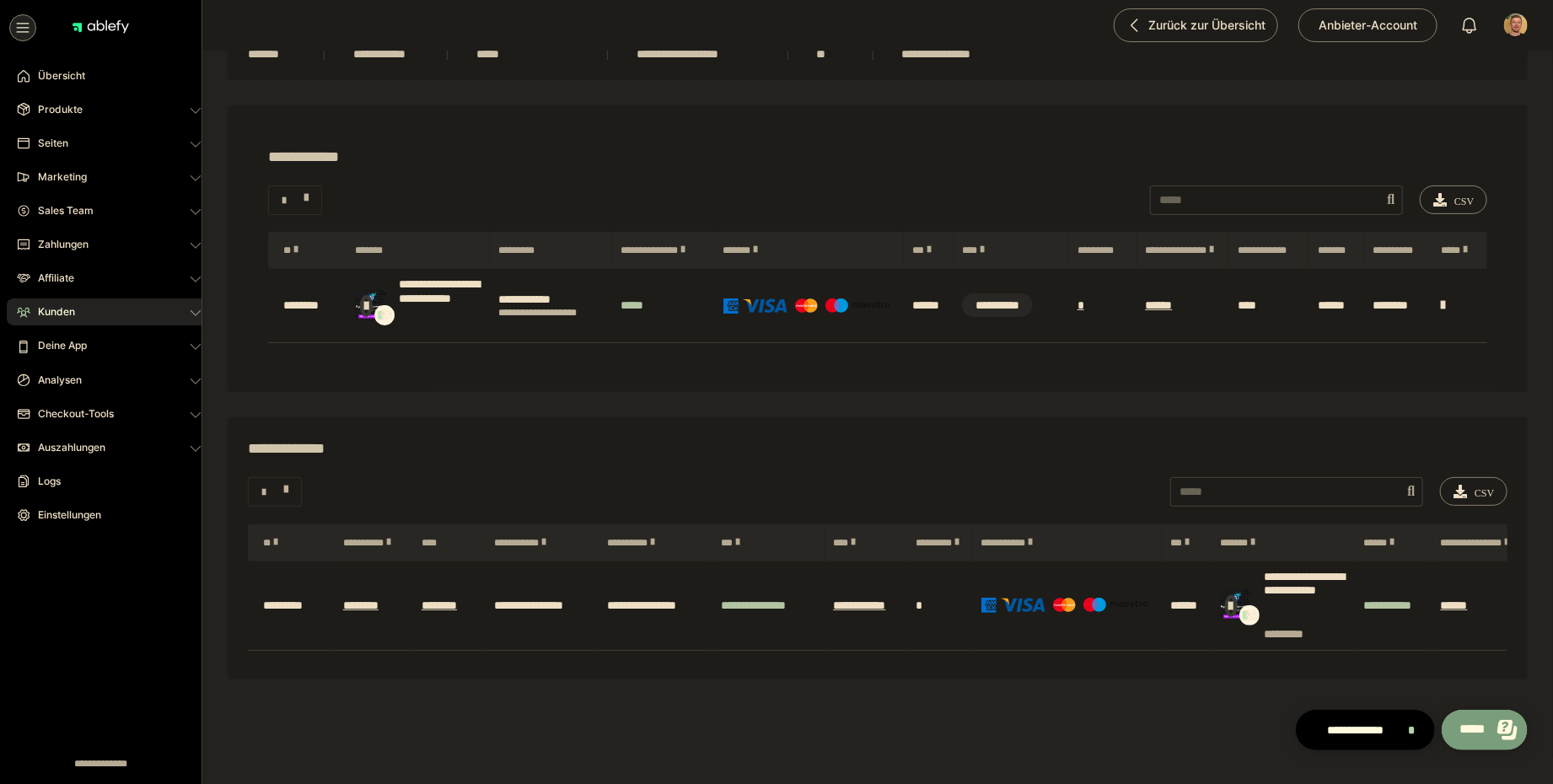 click on "**********" at bounding box center [551, 306] 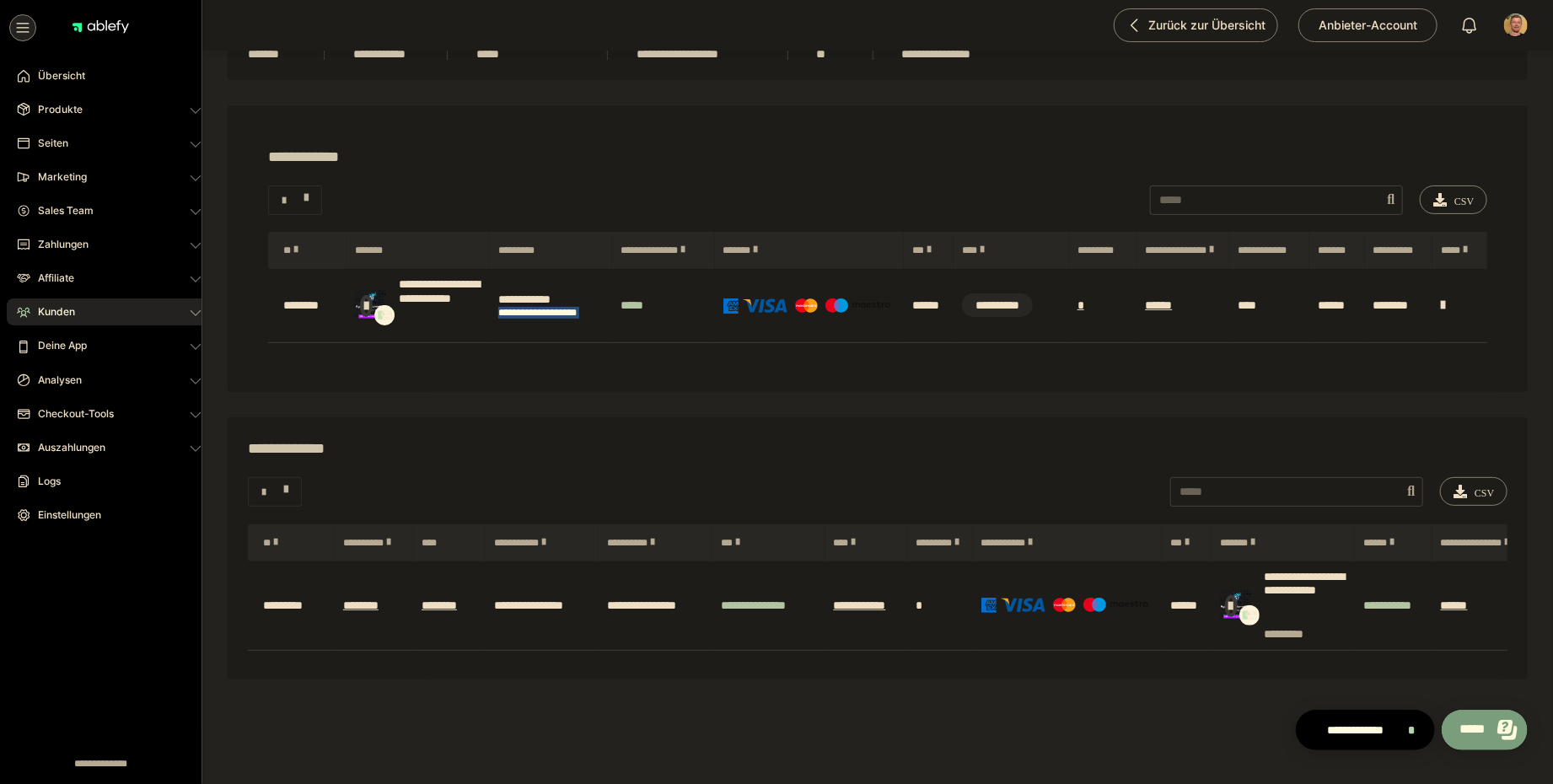 click on "**********" at bounding box center [551, 306] 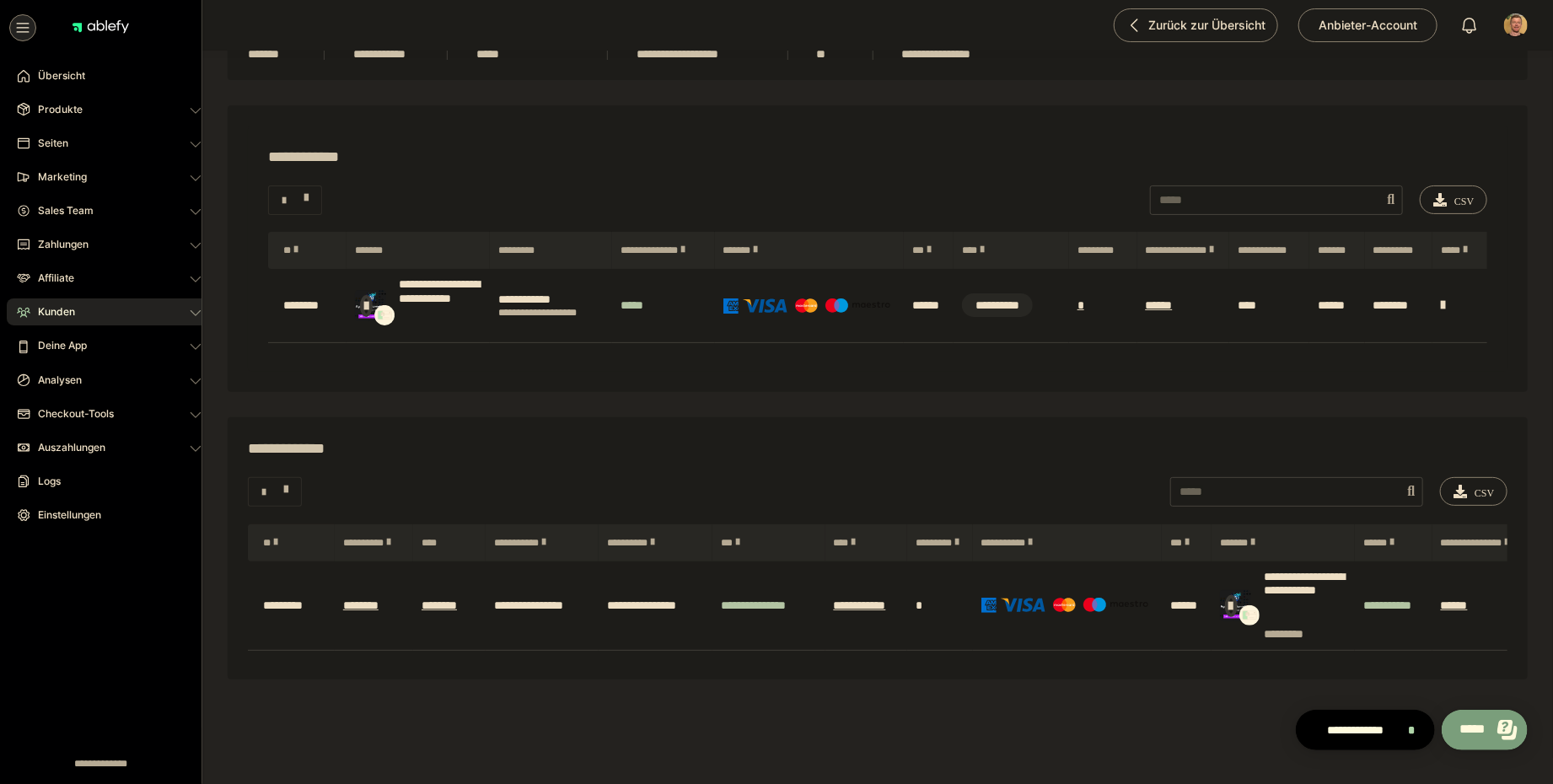 click on "********" at bounding box center [307, 306] 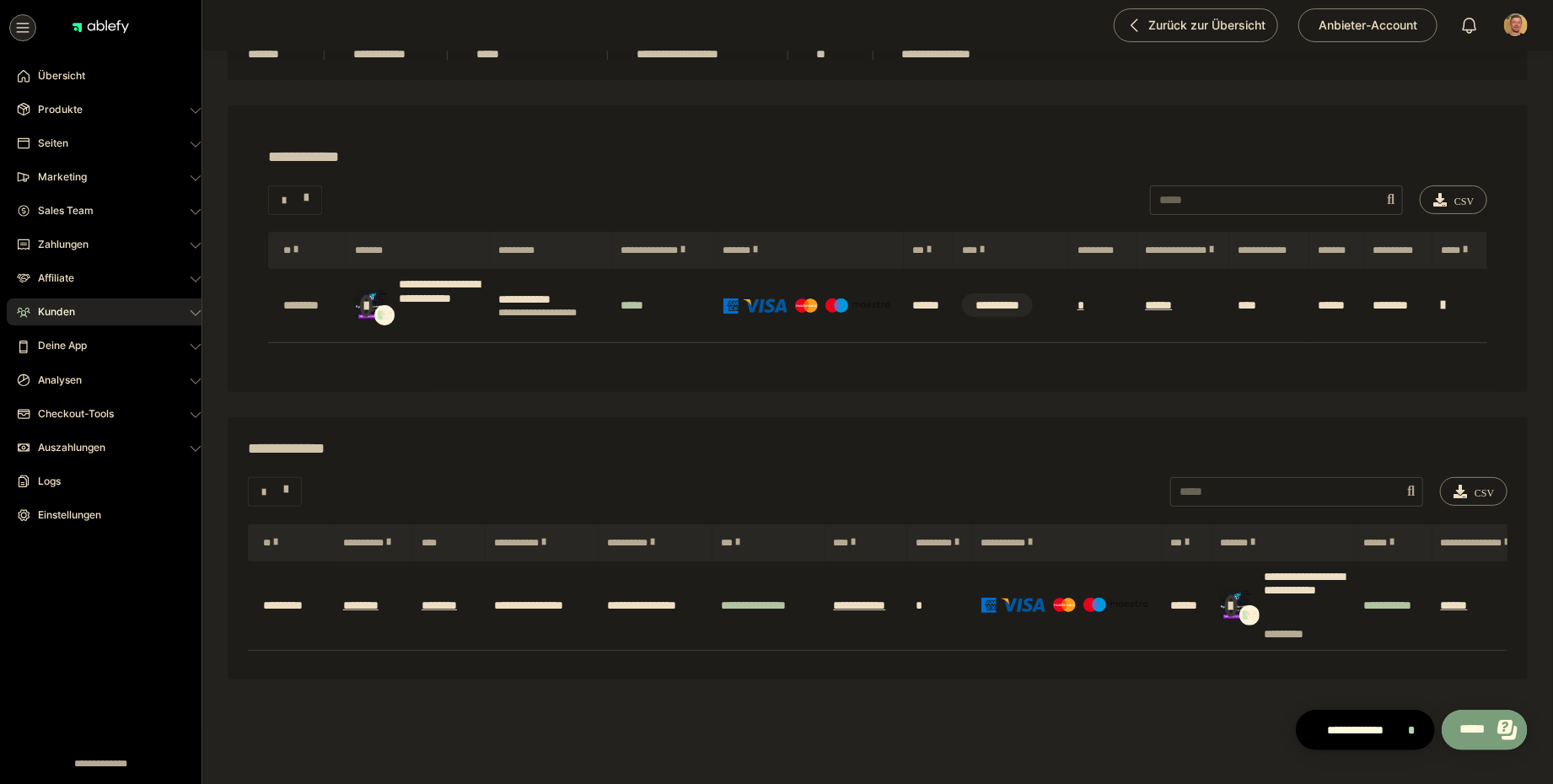 click on "********" at bounding box center (310, 305) 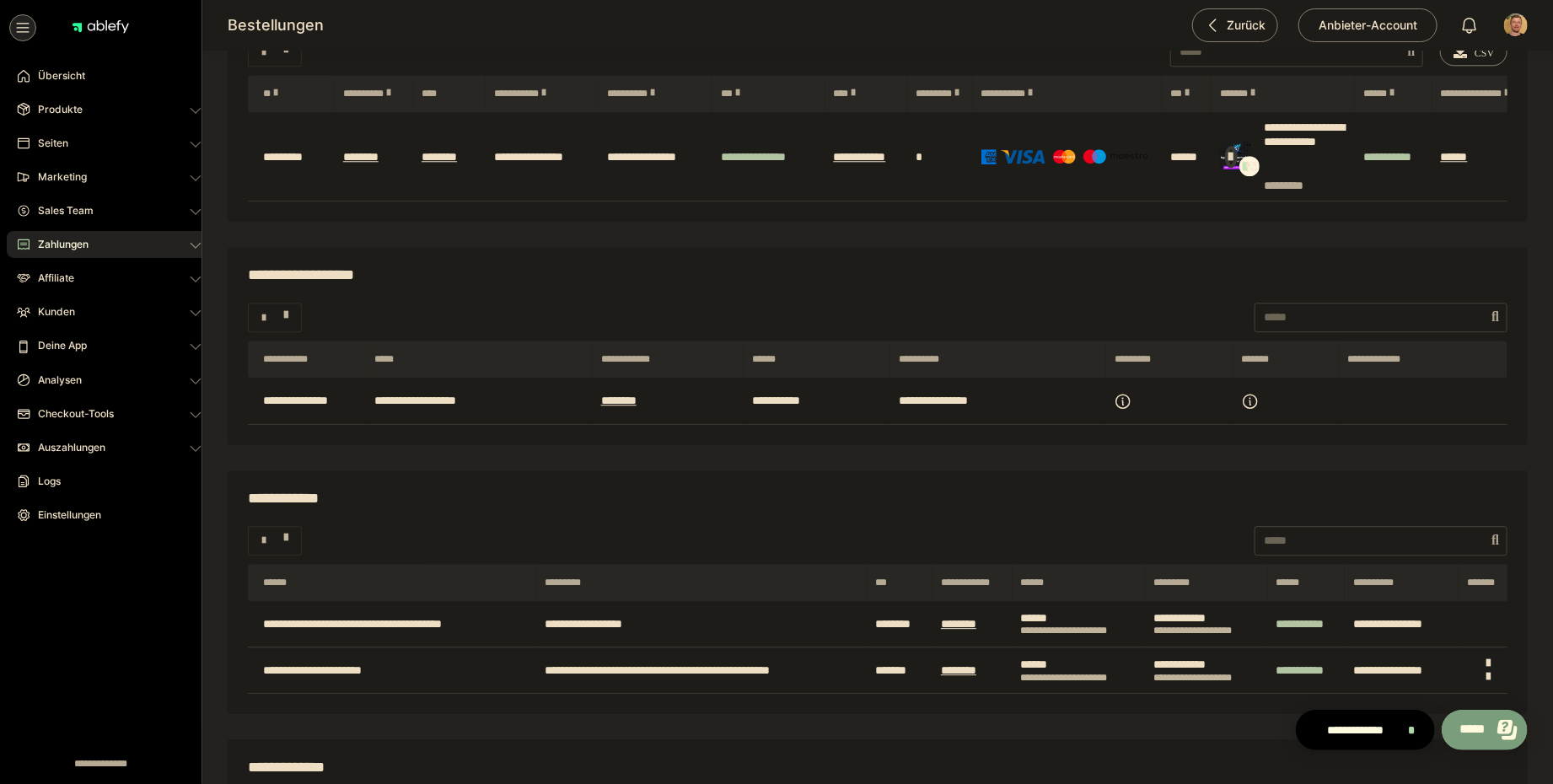 scroll, scrollTop: 2693, scrollLeft: 0, axis: vertical 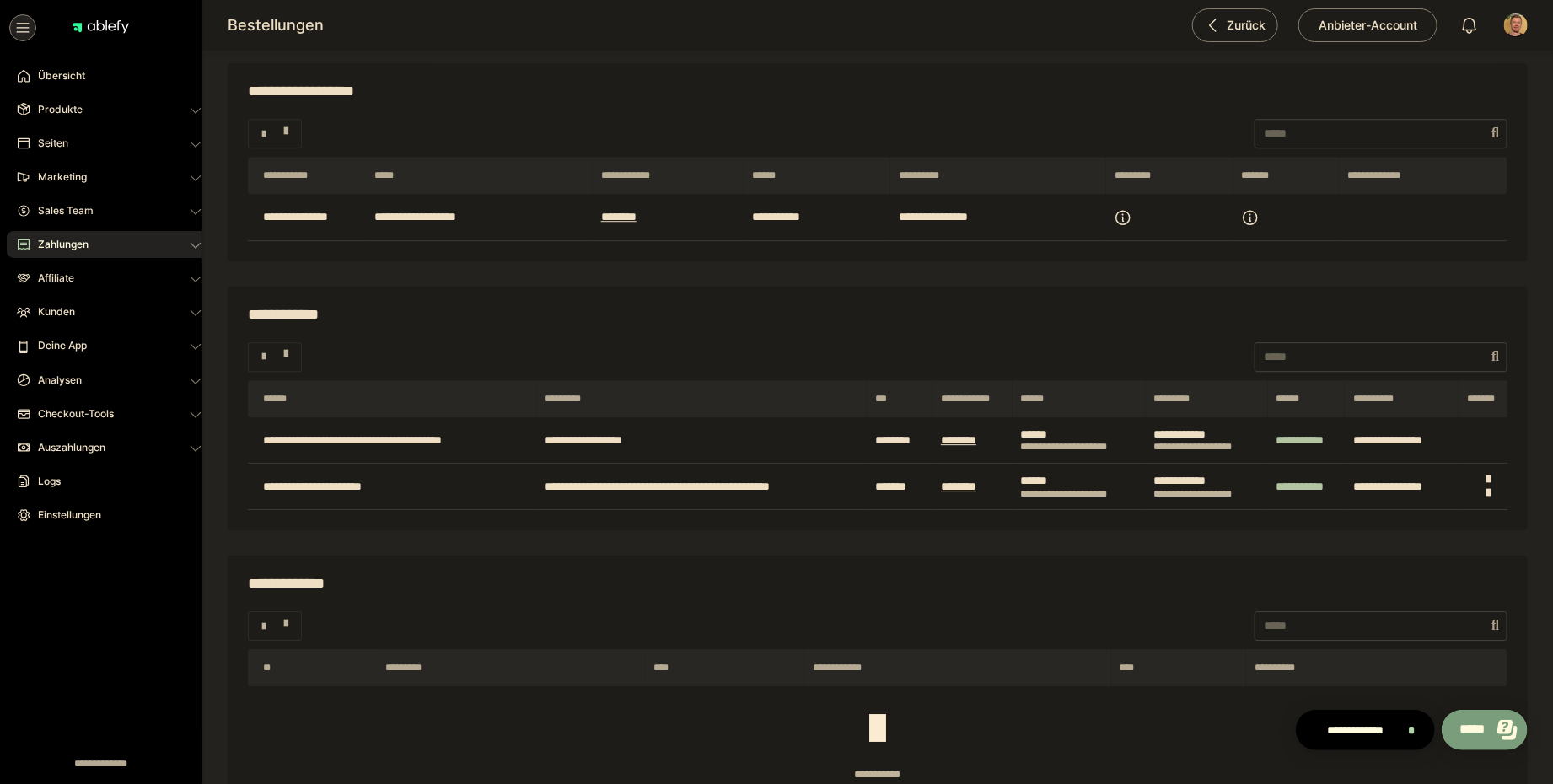 click on "**********" at bounding box center (288, -1726) 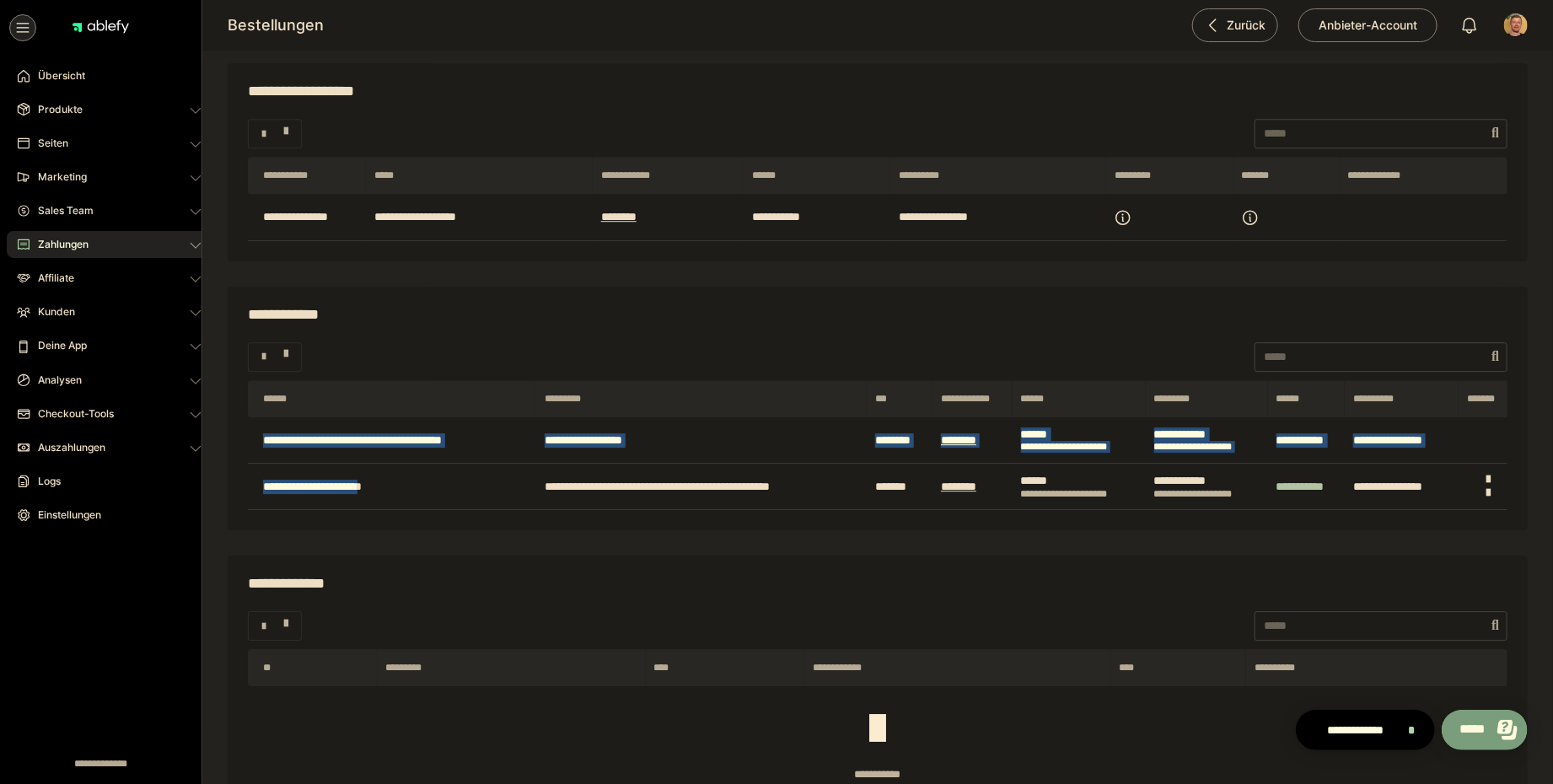 drag, startPoint x: 410, startPoint y: 525, endPoint x: 426, endPoint y: 534, distance: 18.35756 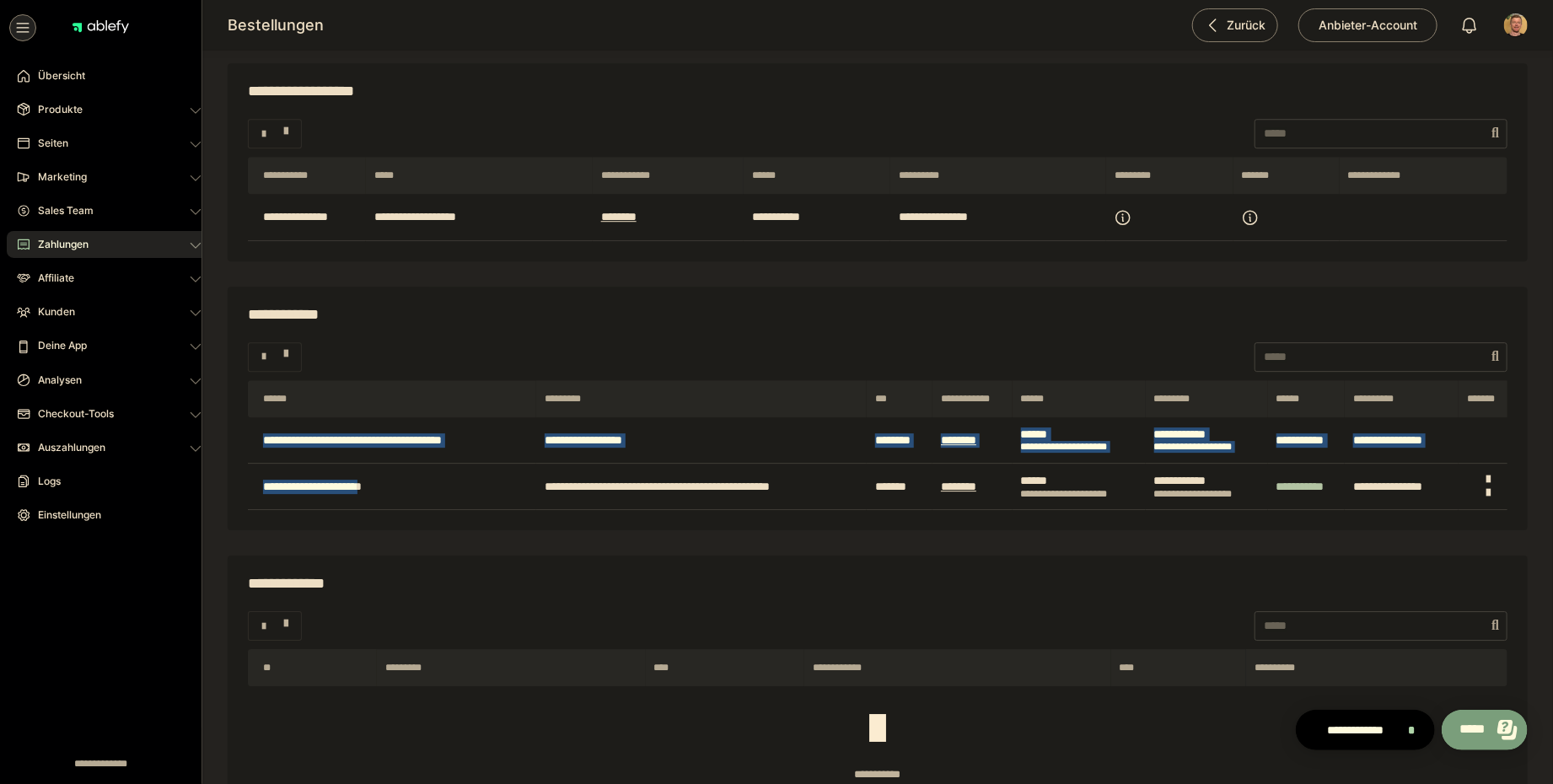 click on "**********" at bounding box center [878, -384] 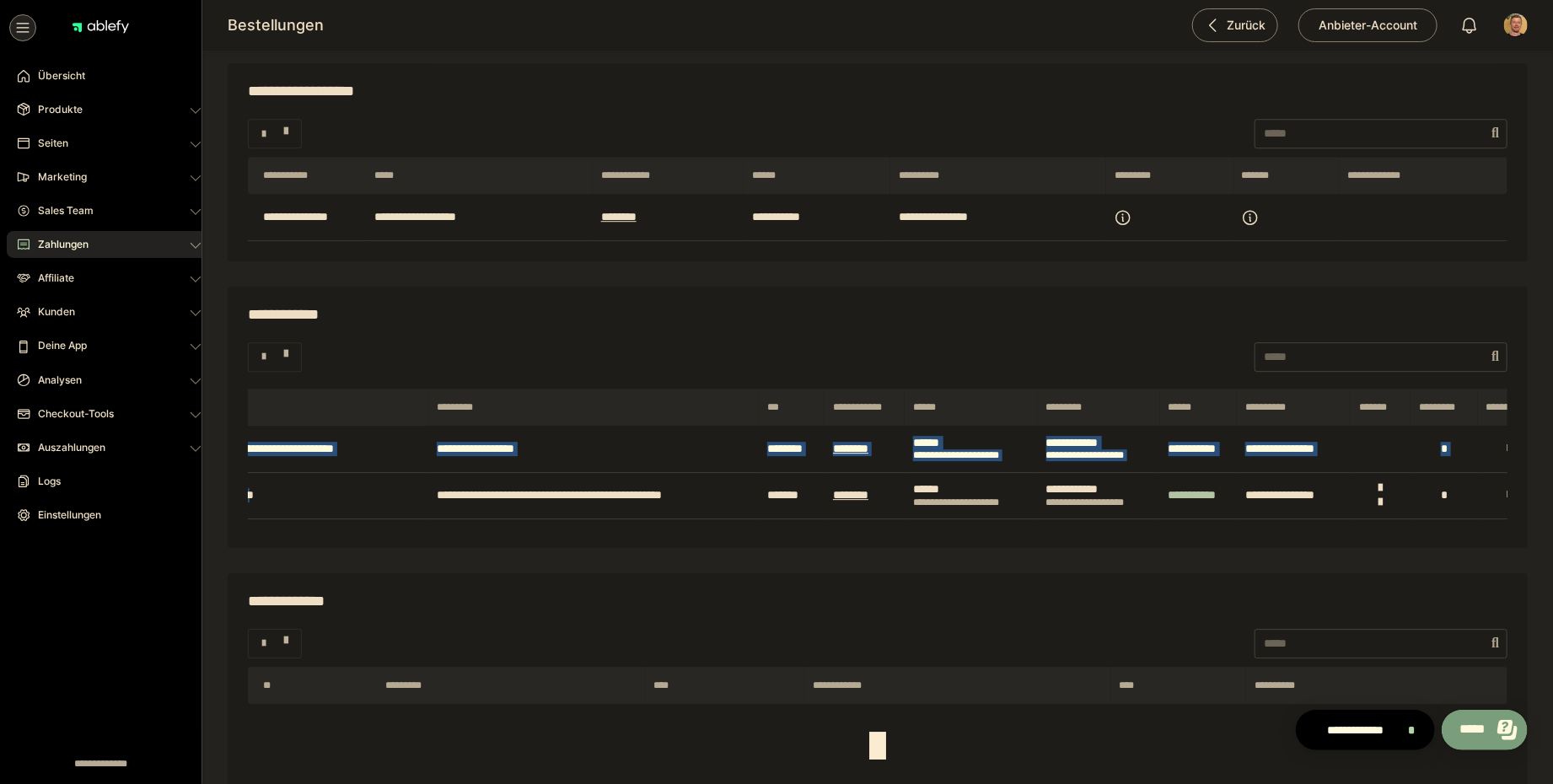 scroll, scrollTop: 0, scrollLeft: 289, axis: horizontal 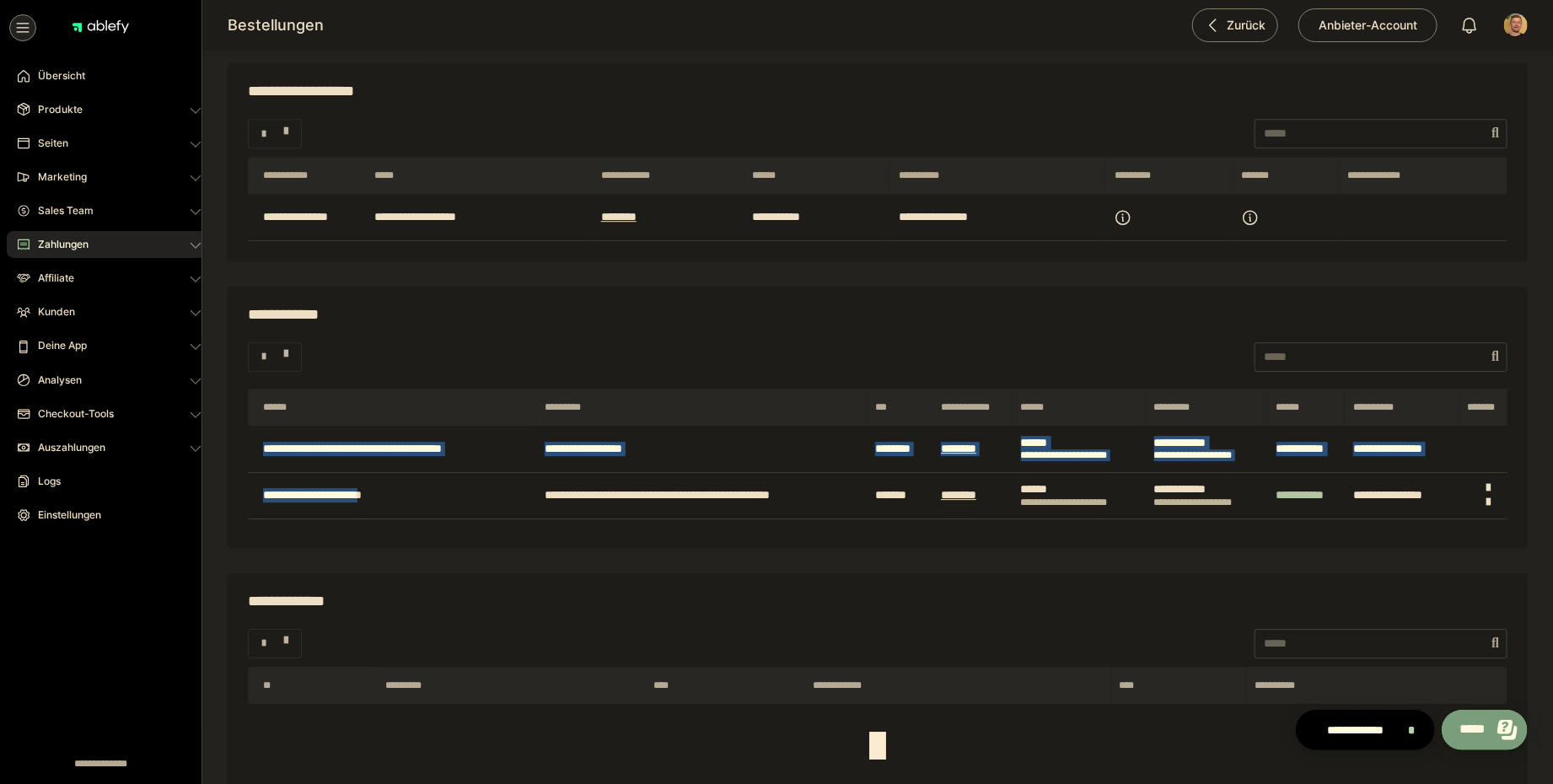 drag, startPoint x: 872, startPoint y: 543, endPoint x: 378, endPoint y: 537, distance: 494.0364 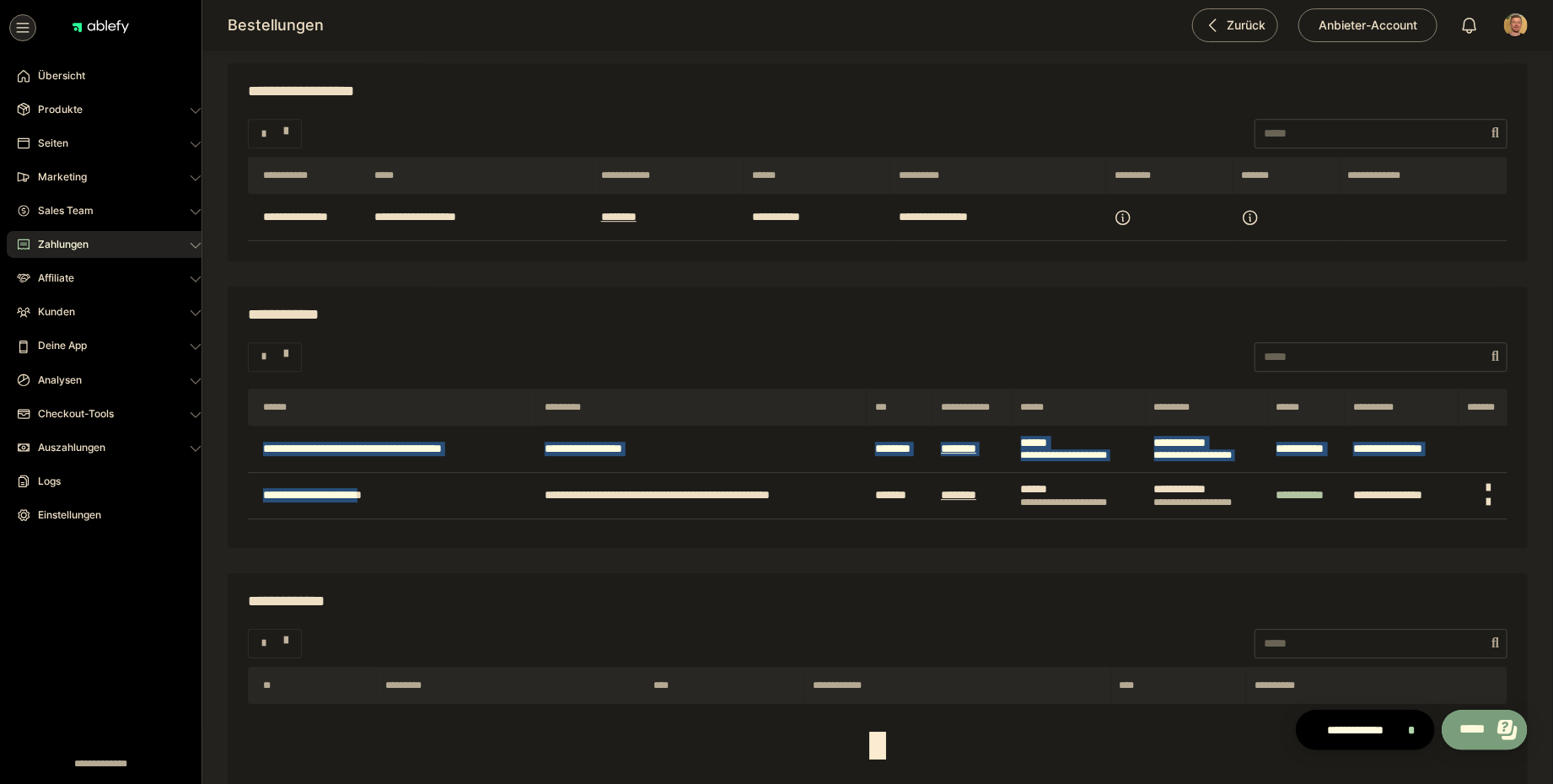 click on "**********" at bounding box center (878, -384) 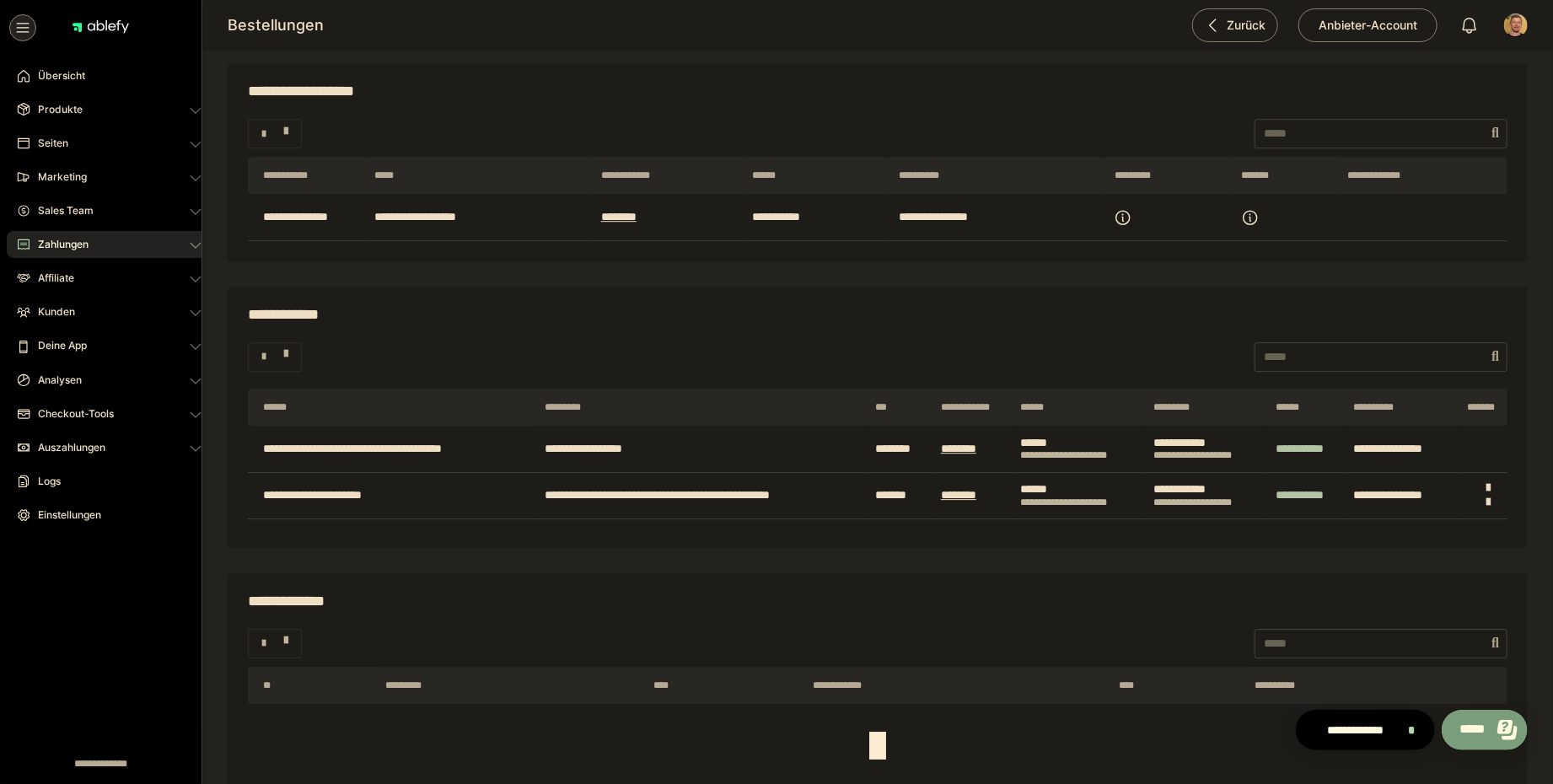 click on "**********" at bounding box center [380, -1726] 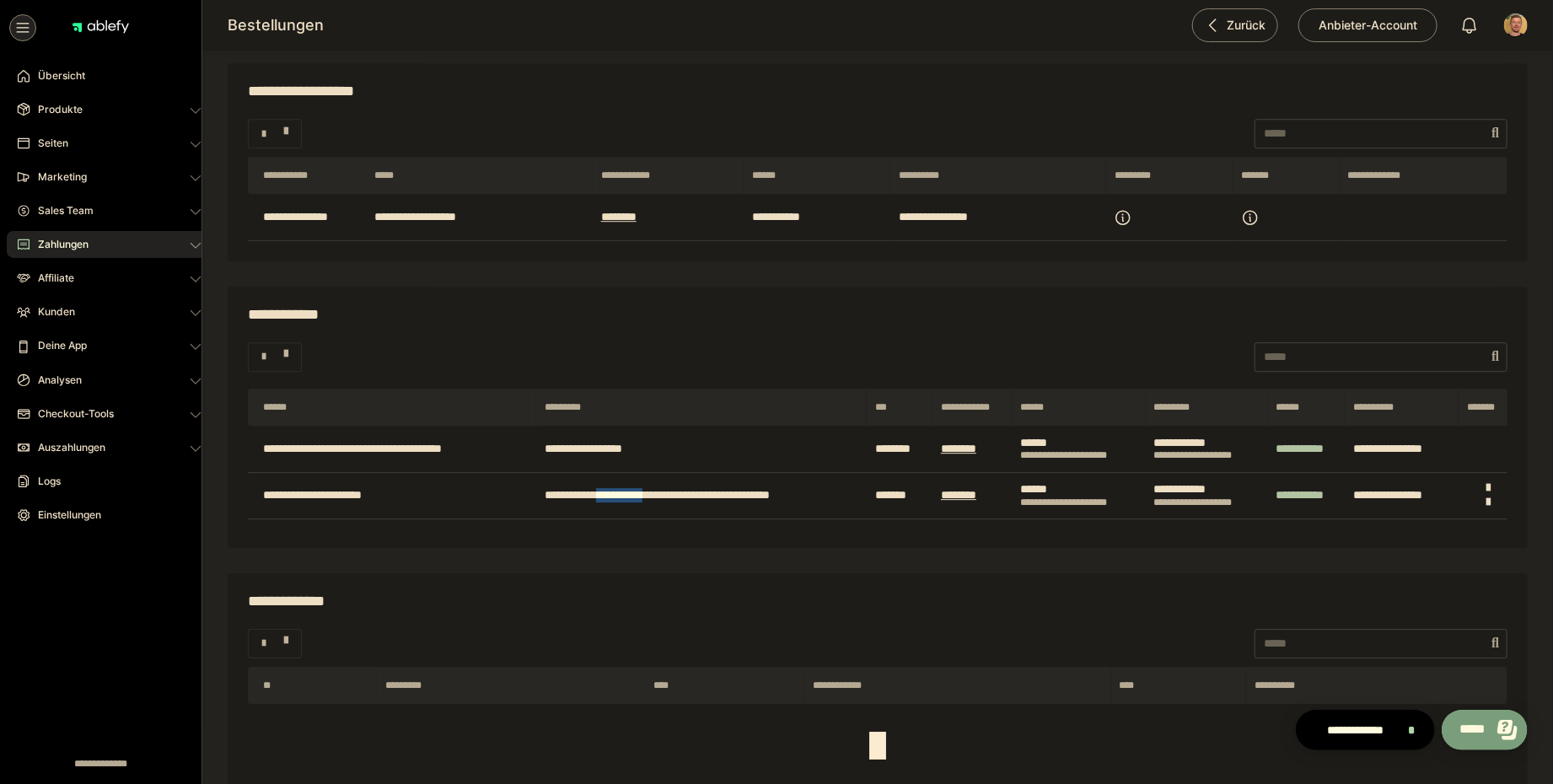 click on "**********" at bounding box center (380, -1726) 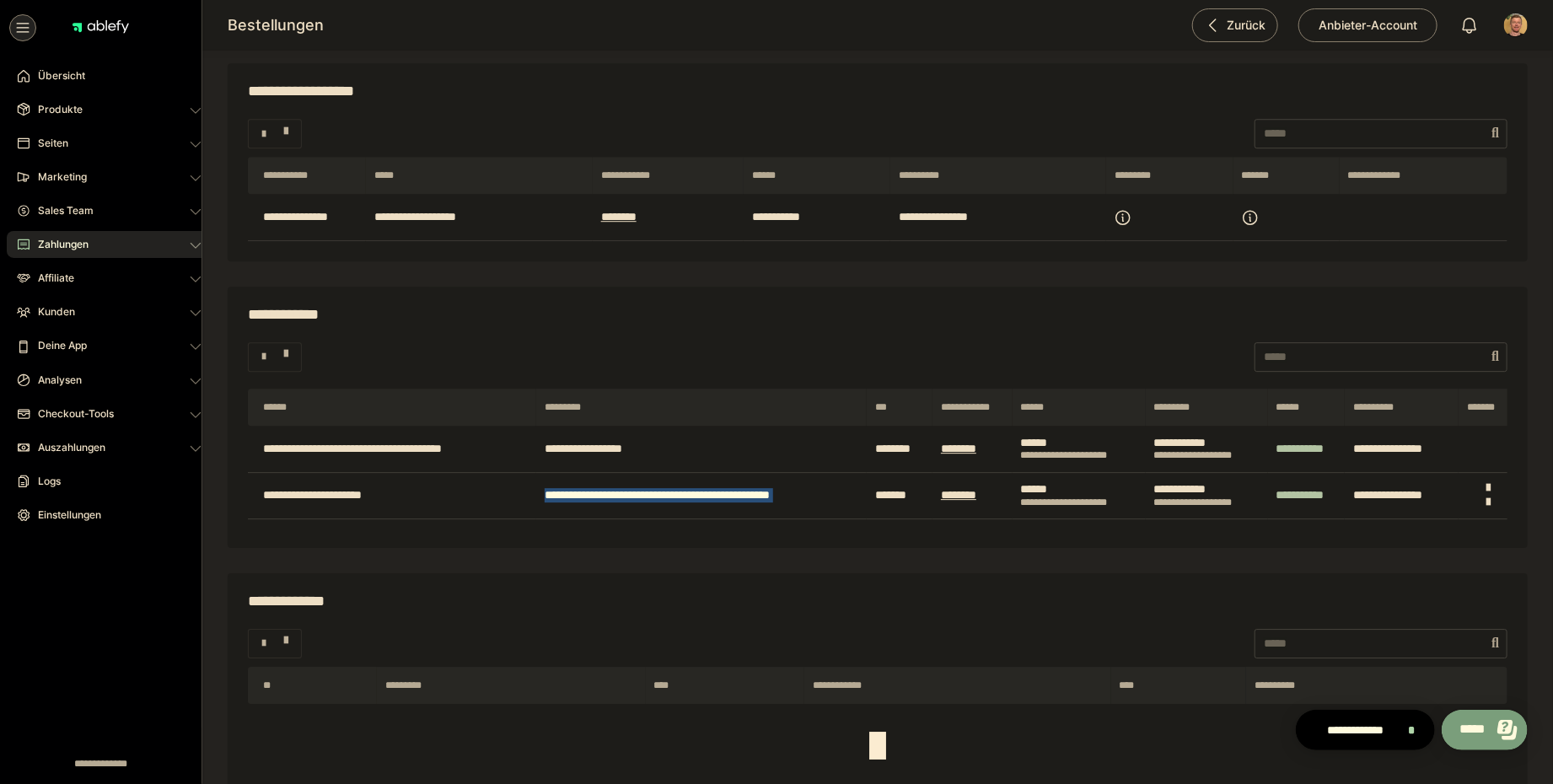 click on "**********" at bounding box center (380, -1726) 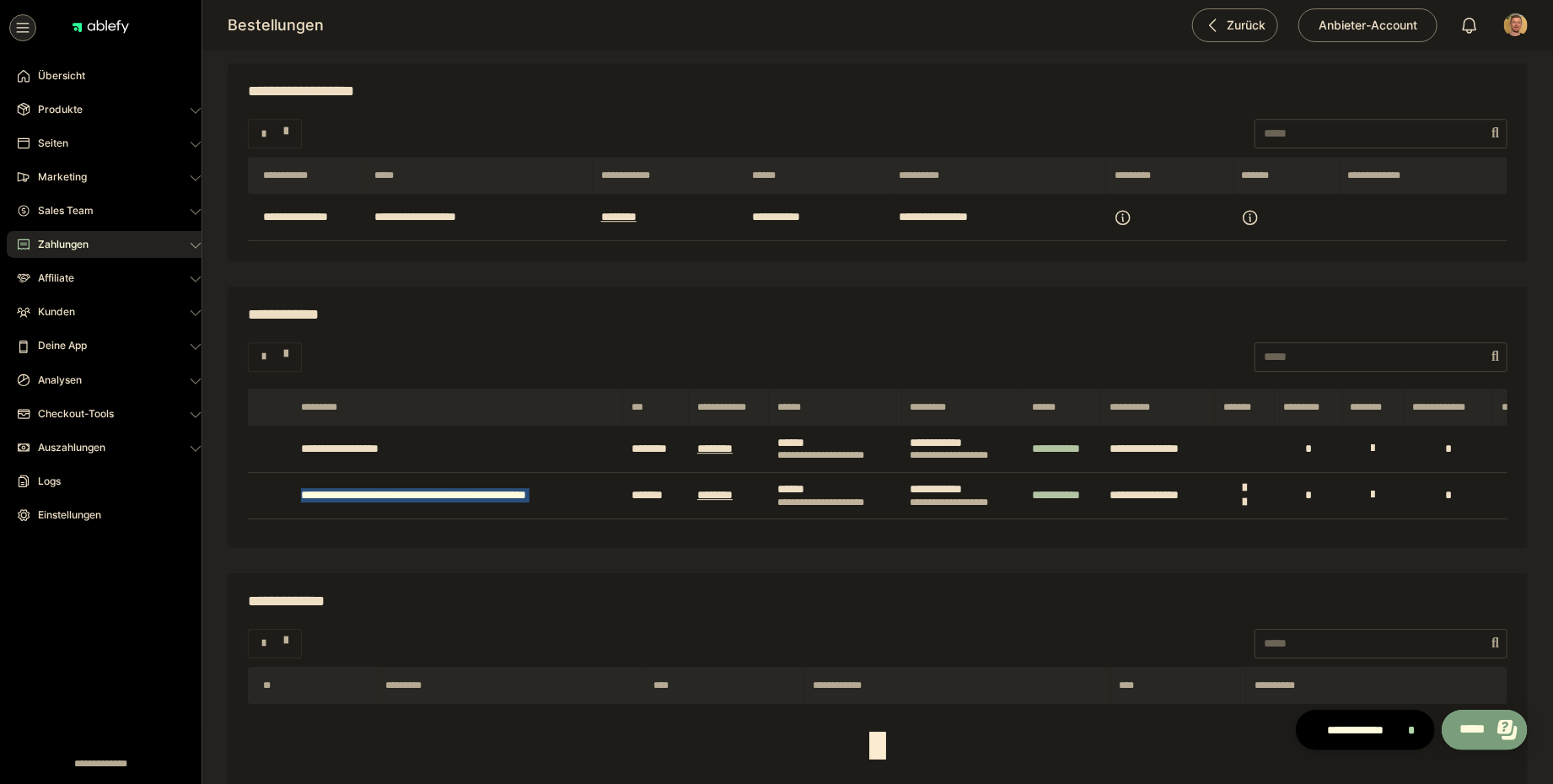 scroll, scrollTop: 0, scrollLeft: 289, axis: horizontal 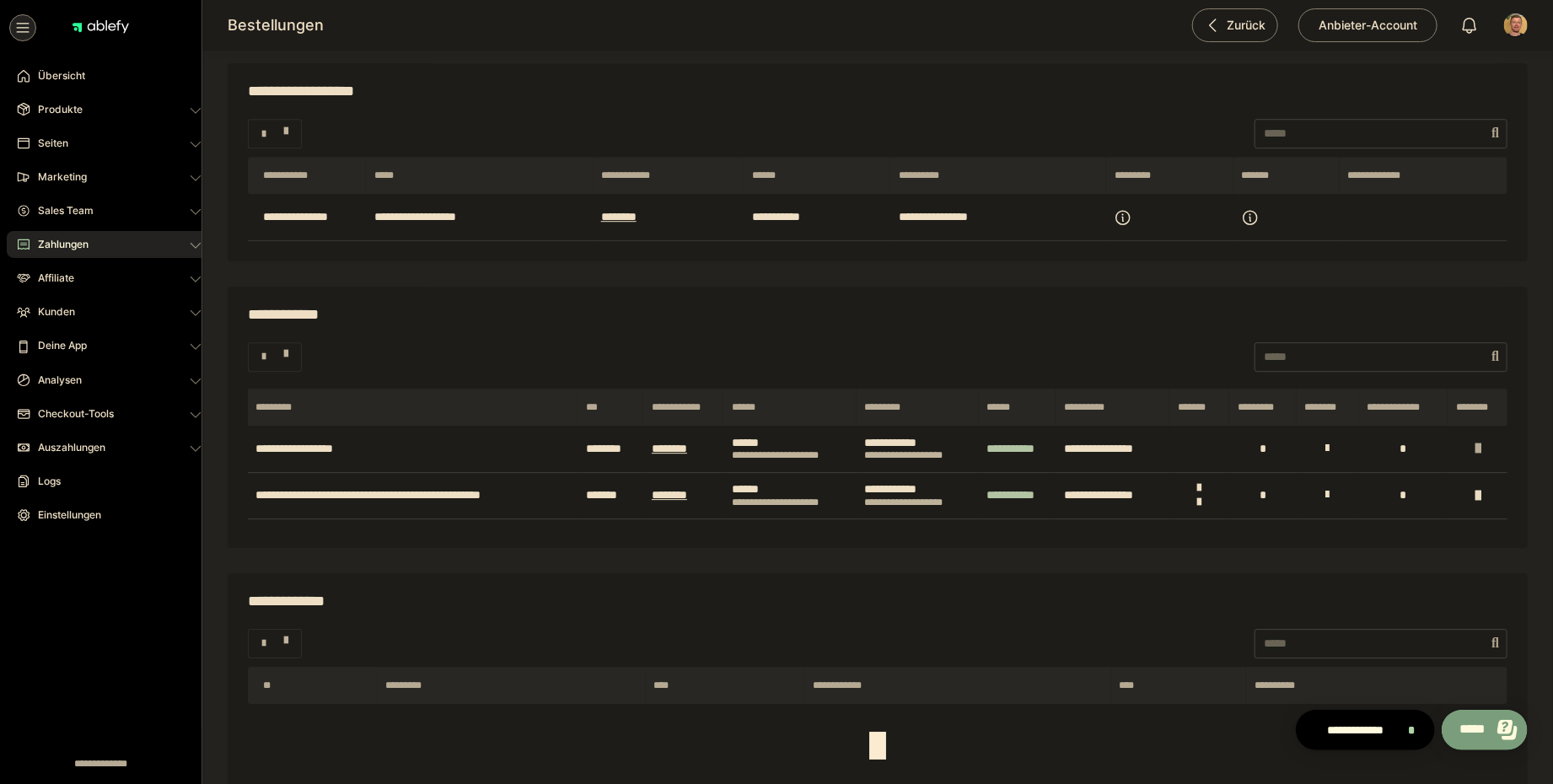 click at bounding box center (1478, 496) 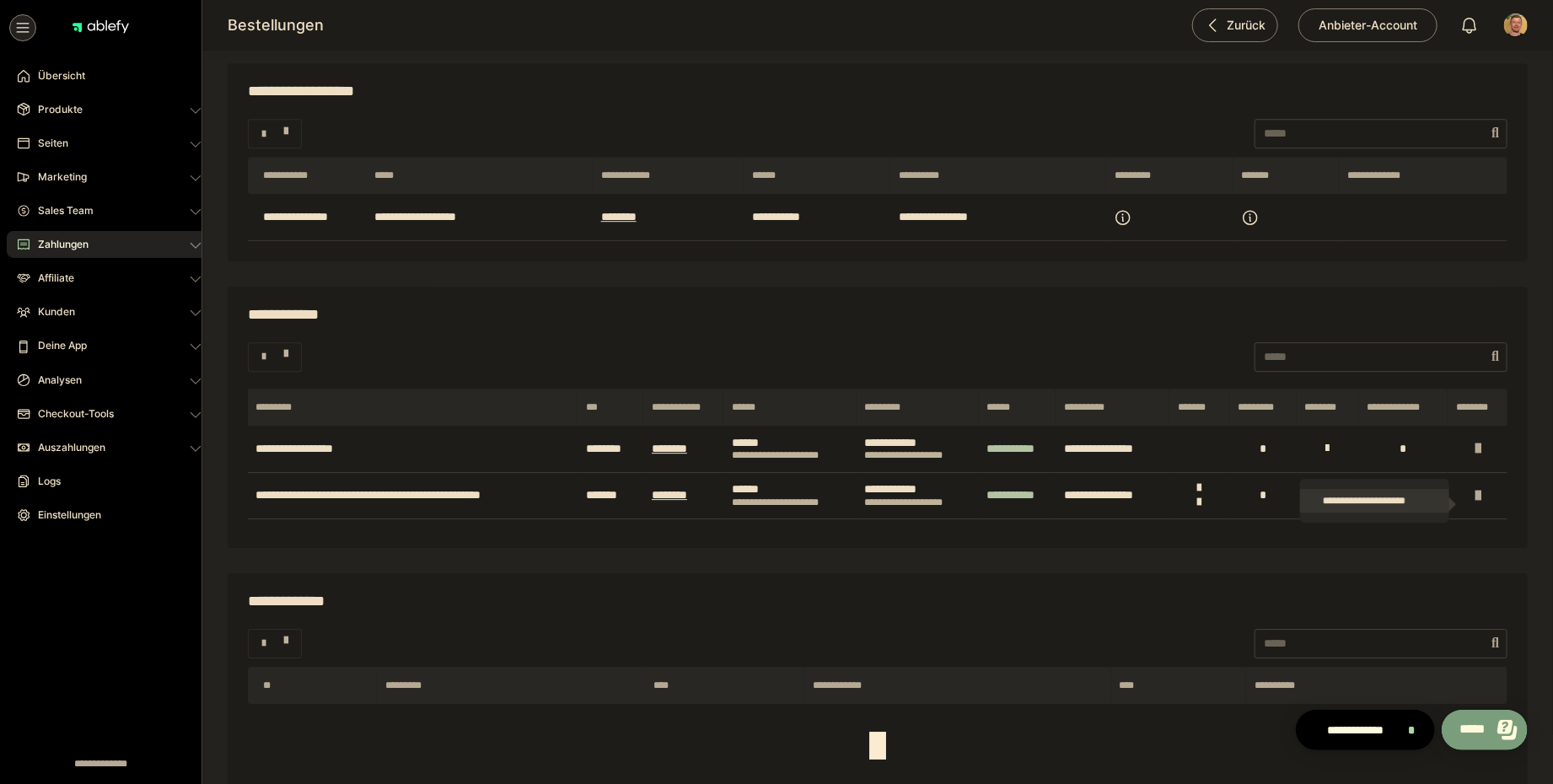 click on "**********" at bounding box center [1374, 501] 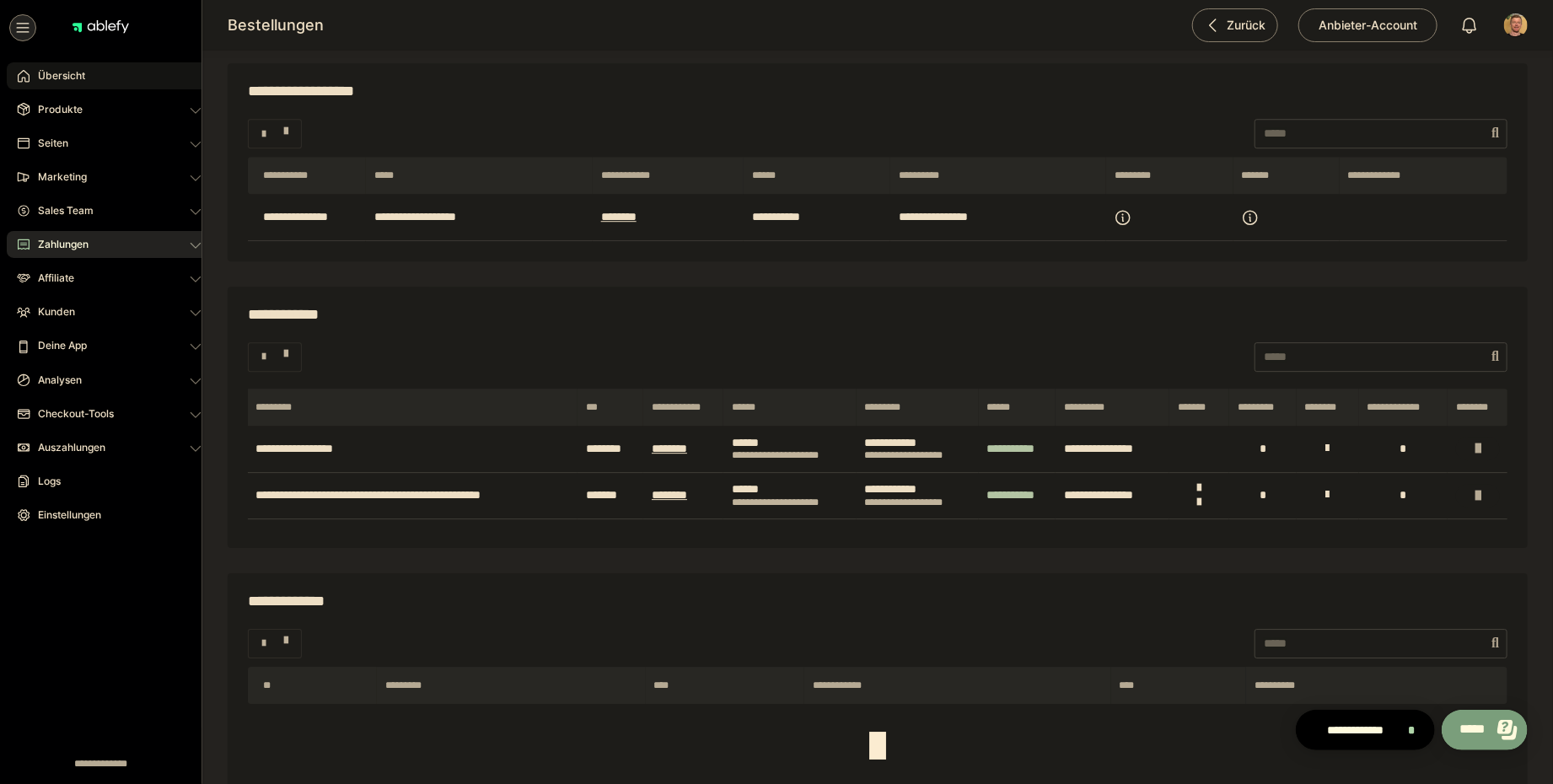 click on "Übersicht" at bounding box center [56, 76] 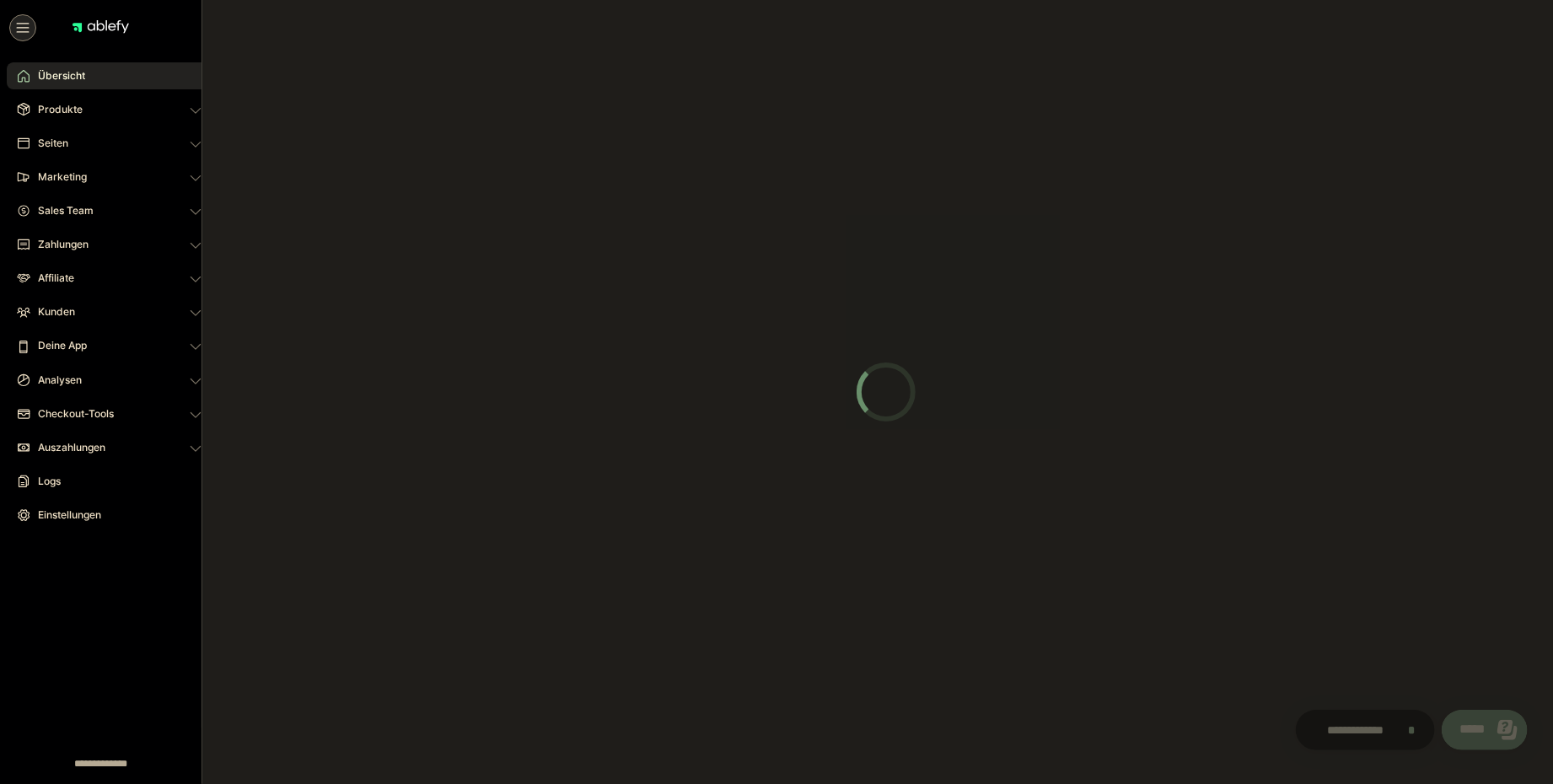 scroll, scrollTop: 0, scrollLeft: 0, axis: both 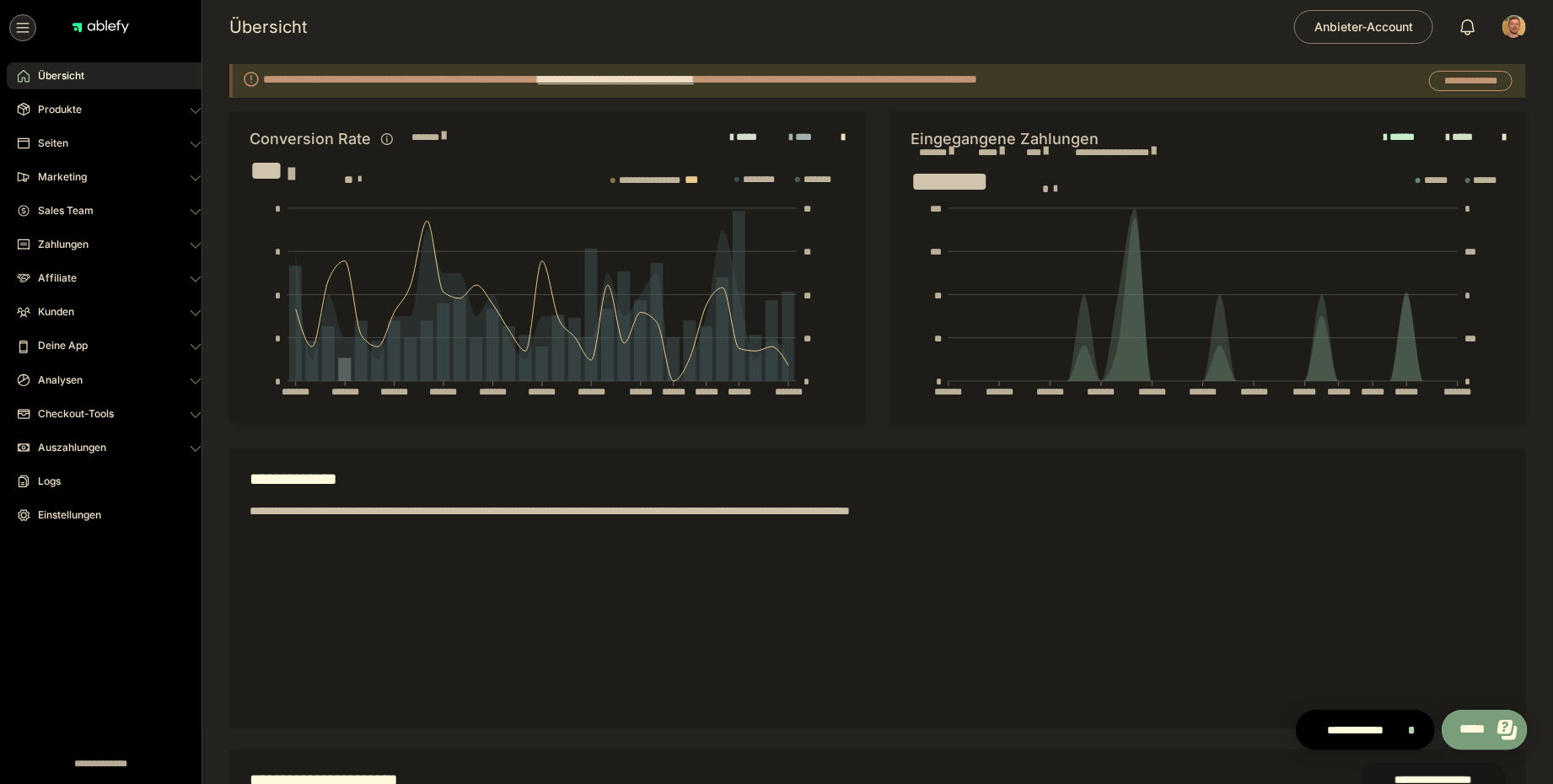 click on "****" at bounding box center (1037, 153) 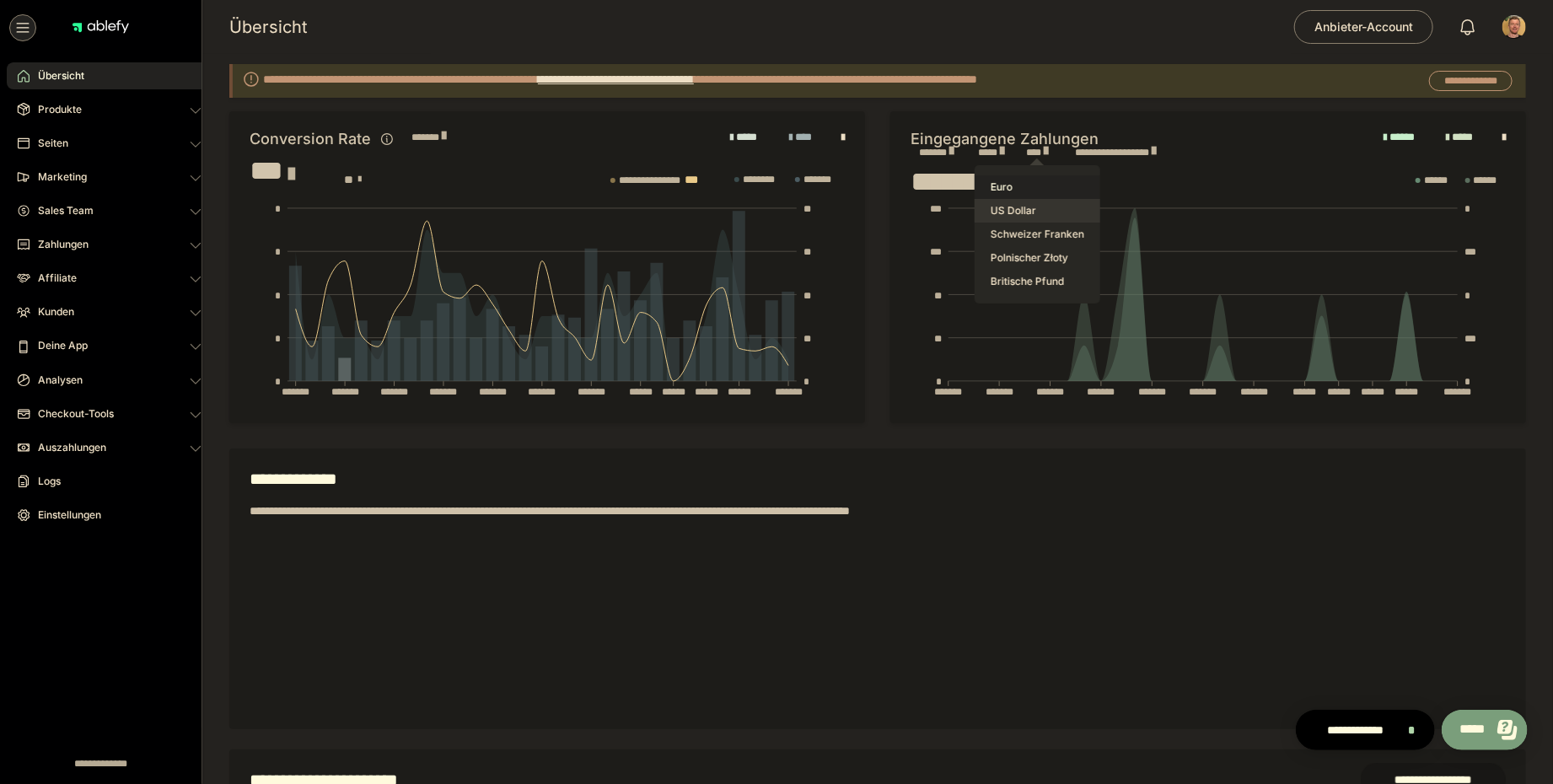 click on "US Dollar" at bounding box center [1037, 211] 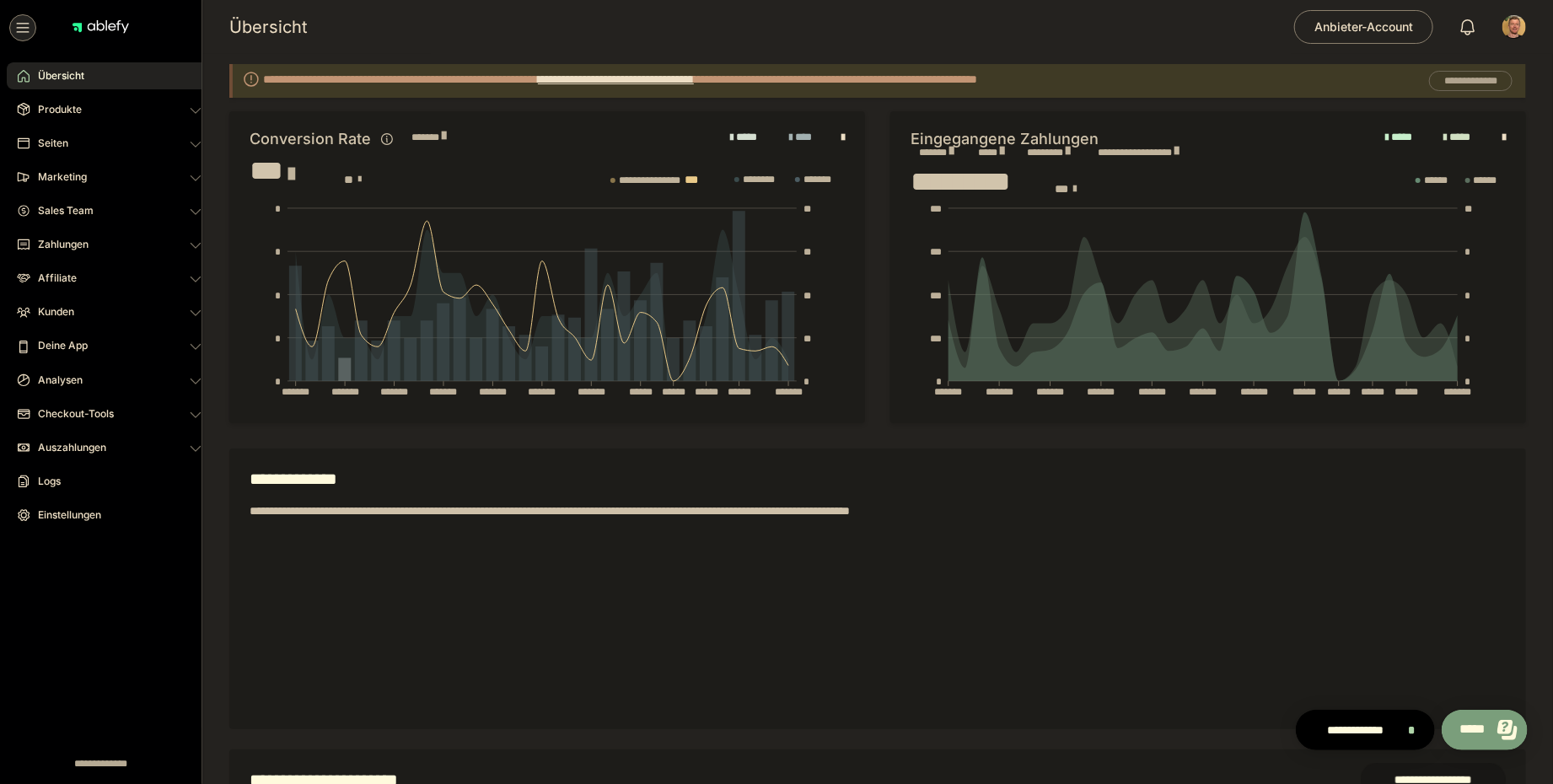 click on "**********" at bounding box center [1470, 81] 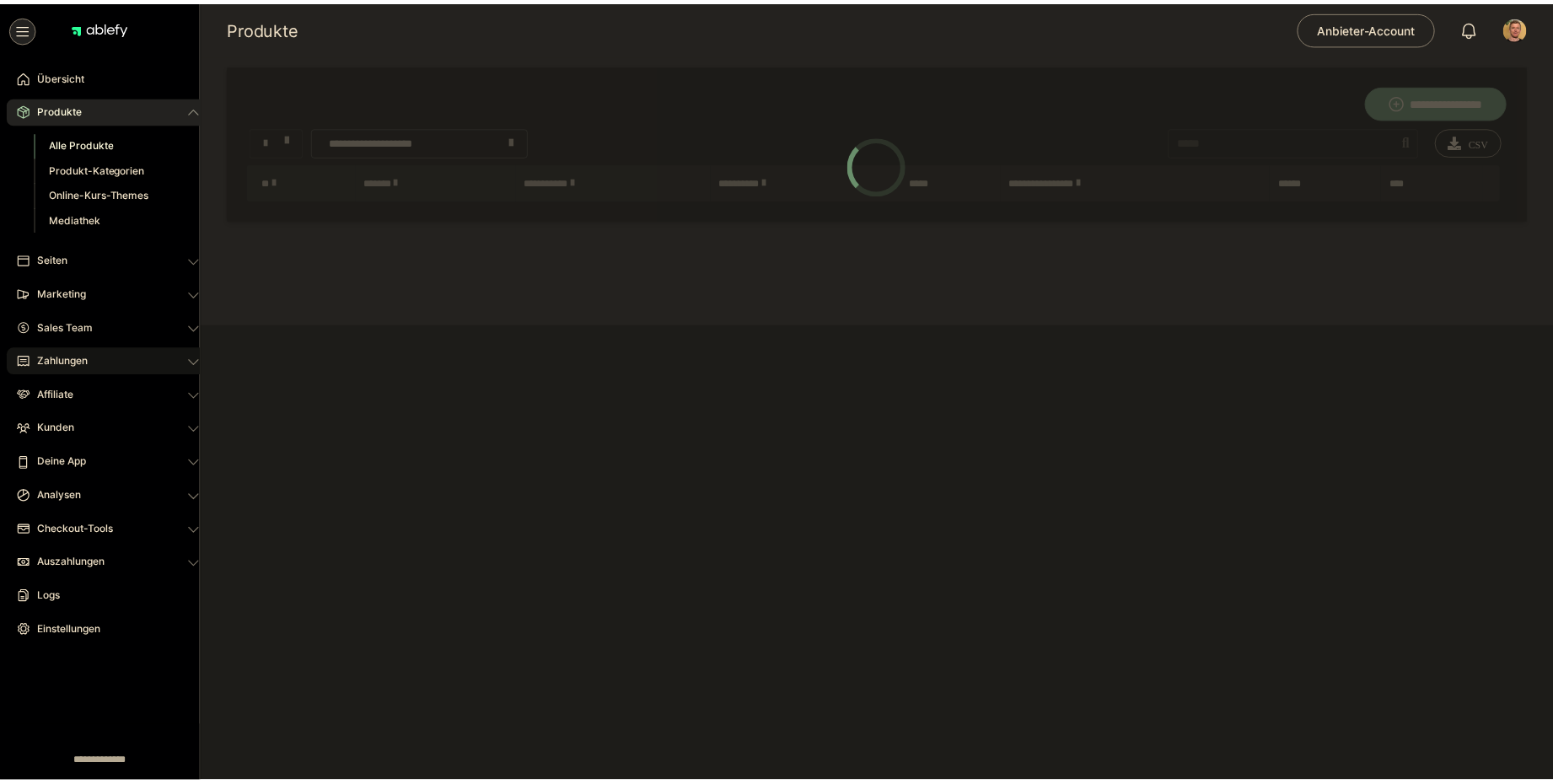 scroll, scrollTop: 0, scrollLeft: 0, axis: both 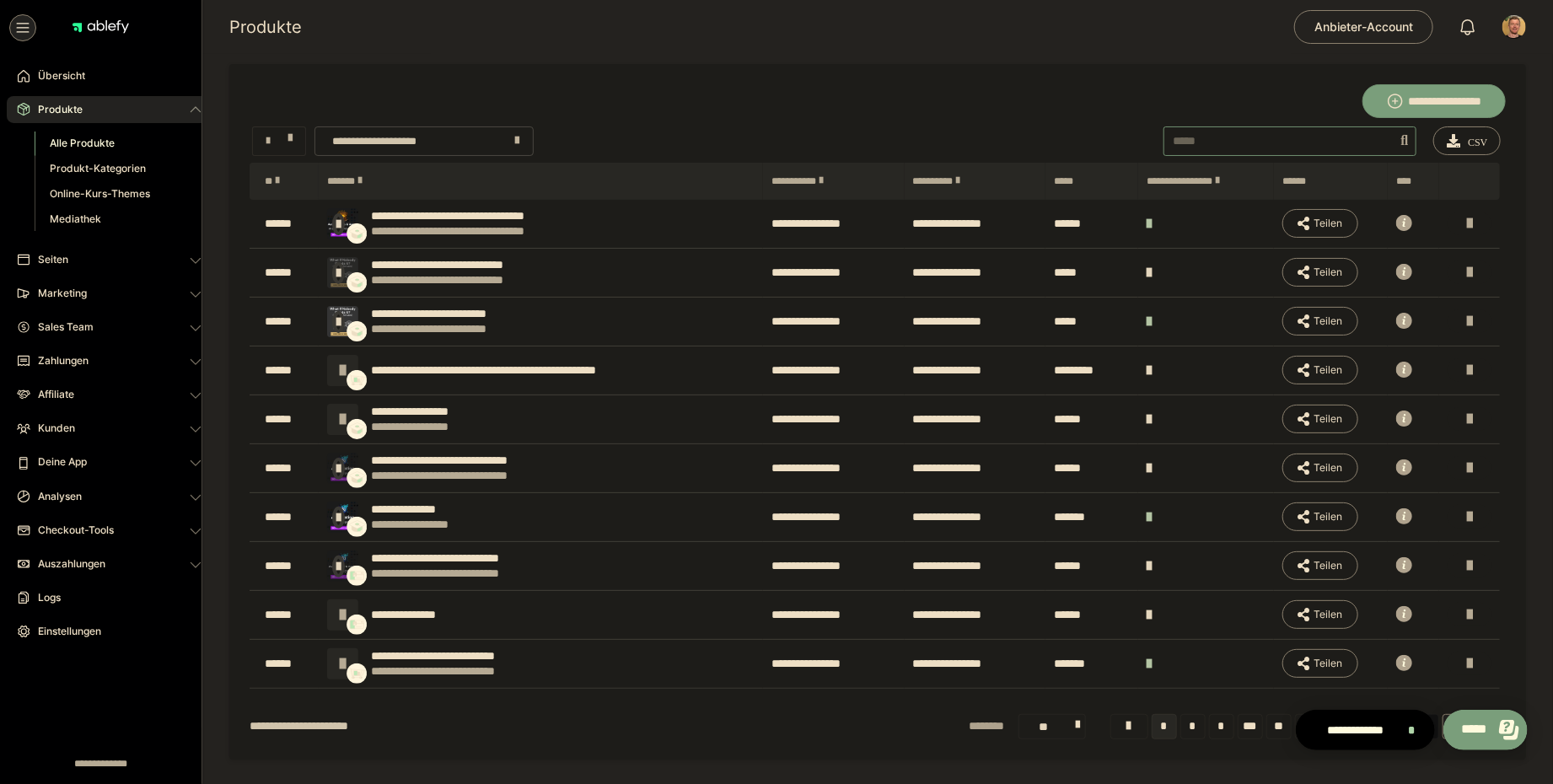 click at bounding box center (1290, 141) 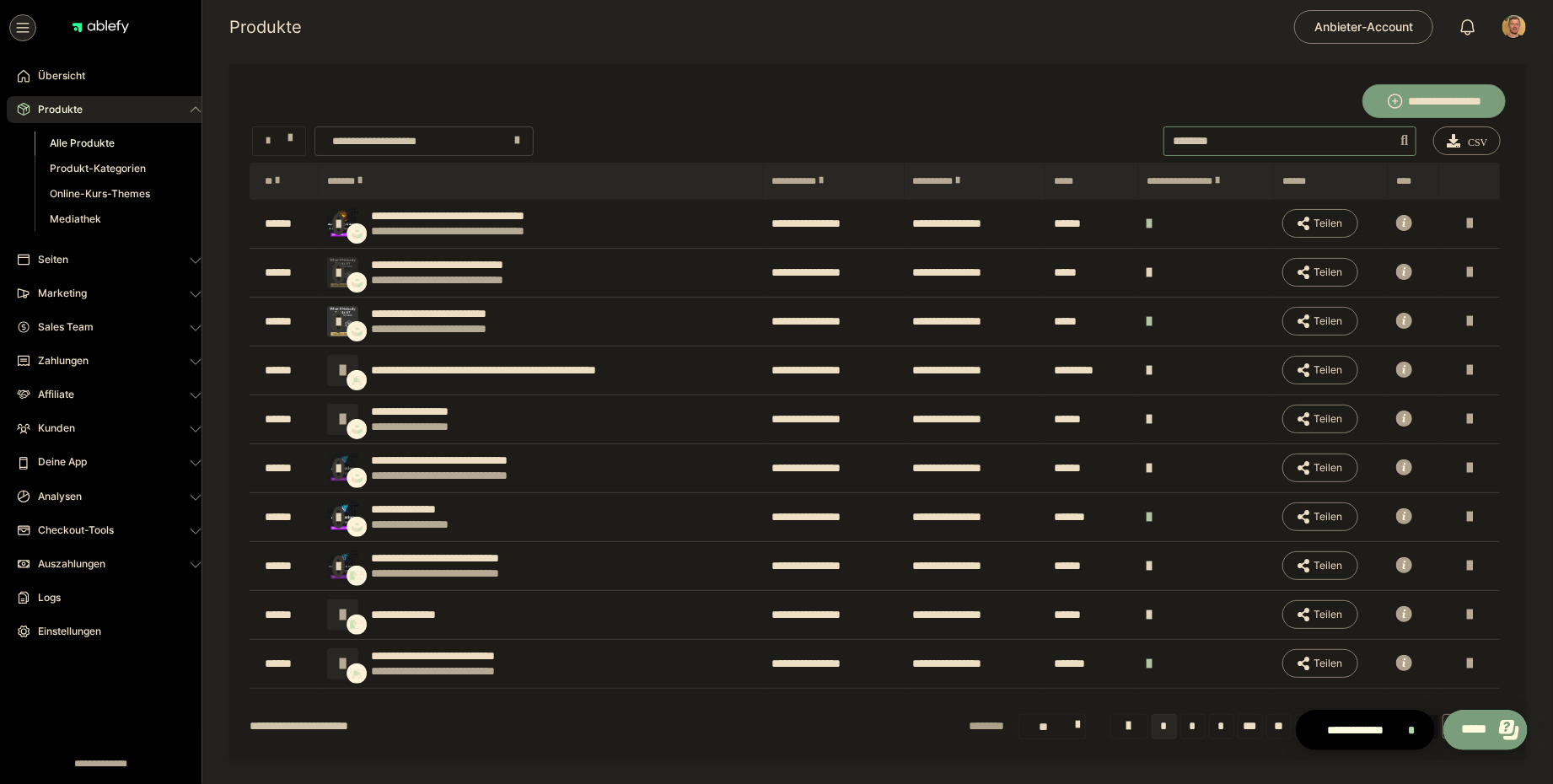 type on "********" 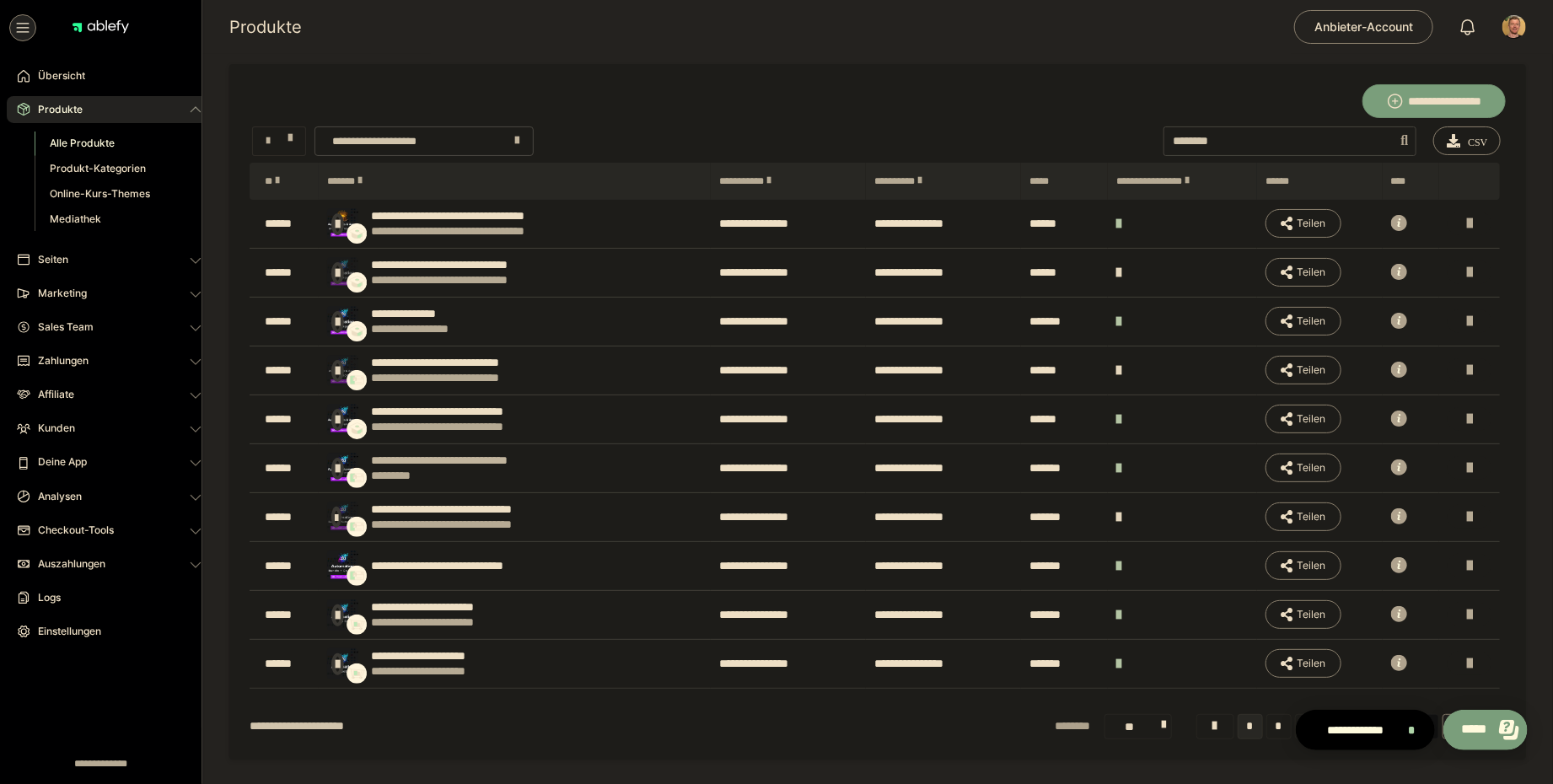 click on "**********" at bounding box center [469, 460] 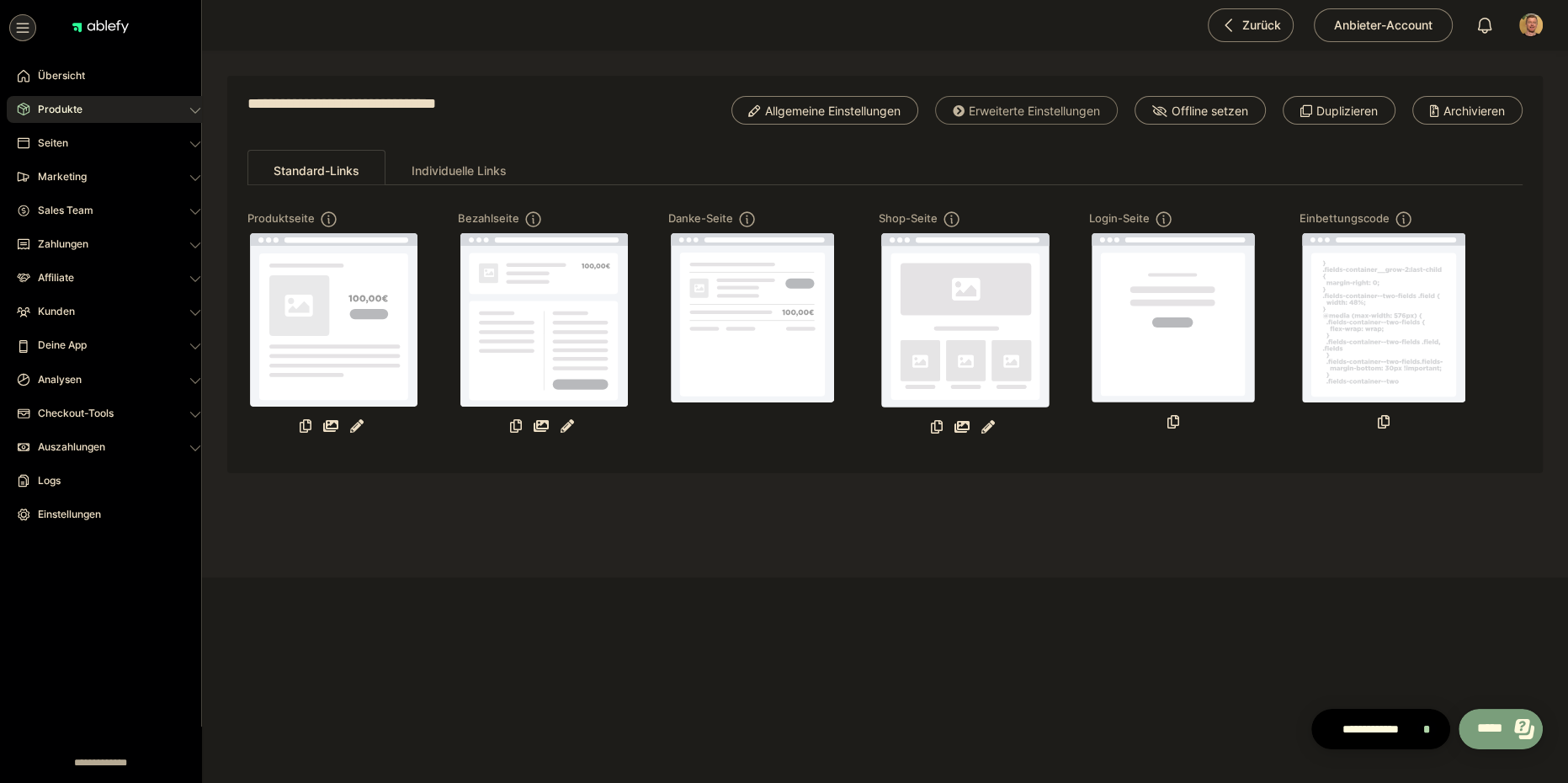 click on "Erweiterte Einstellungen" at bounding box center [1026, 110] 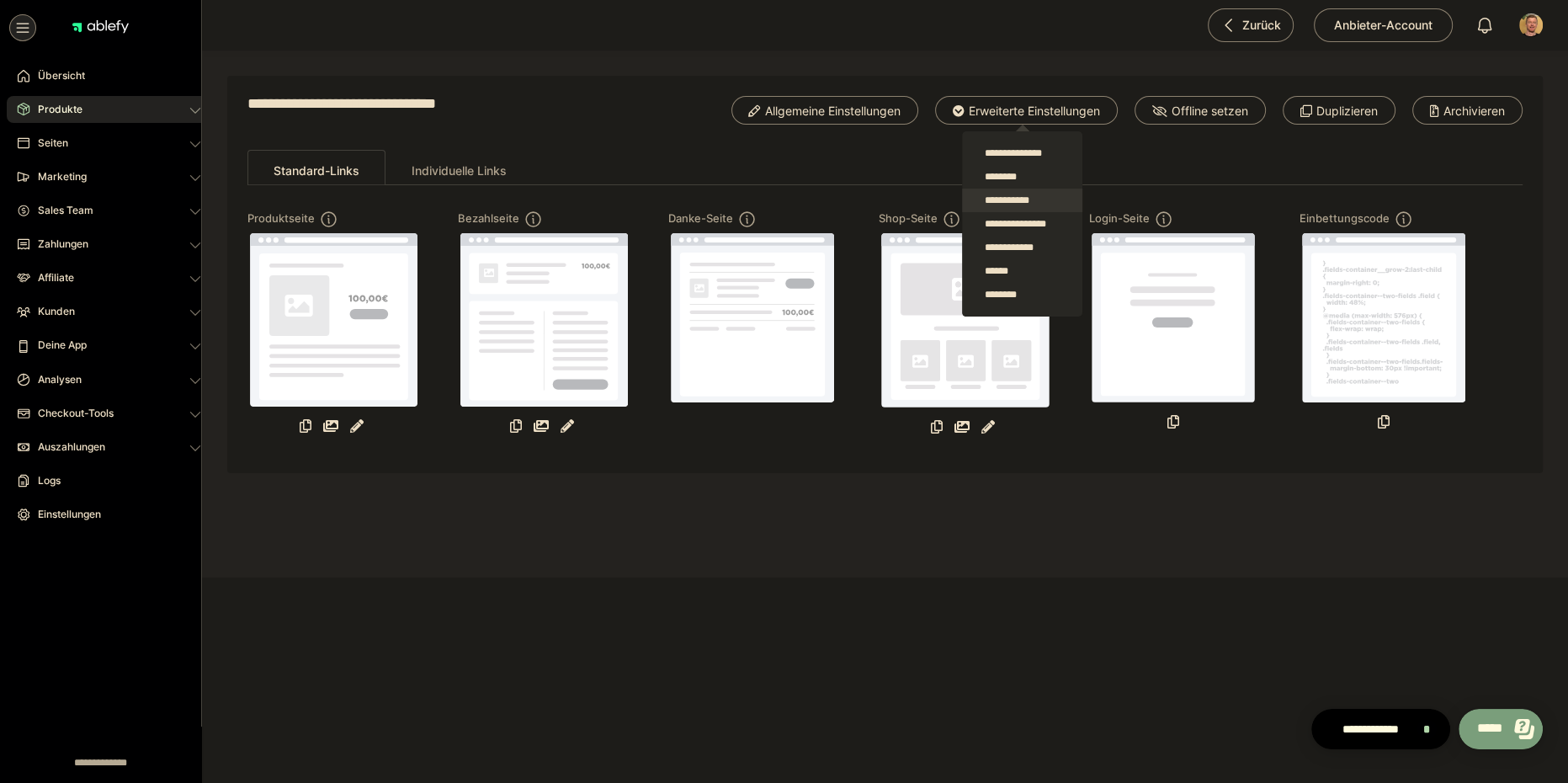 click on "**********" at bounding box center (1022, 200) 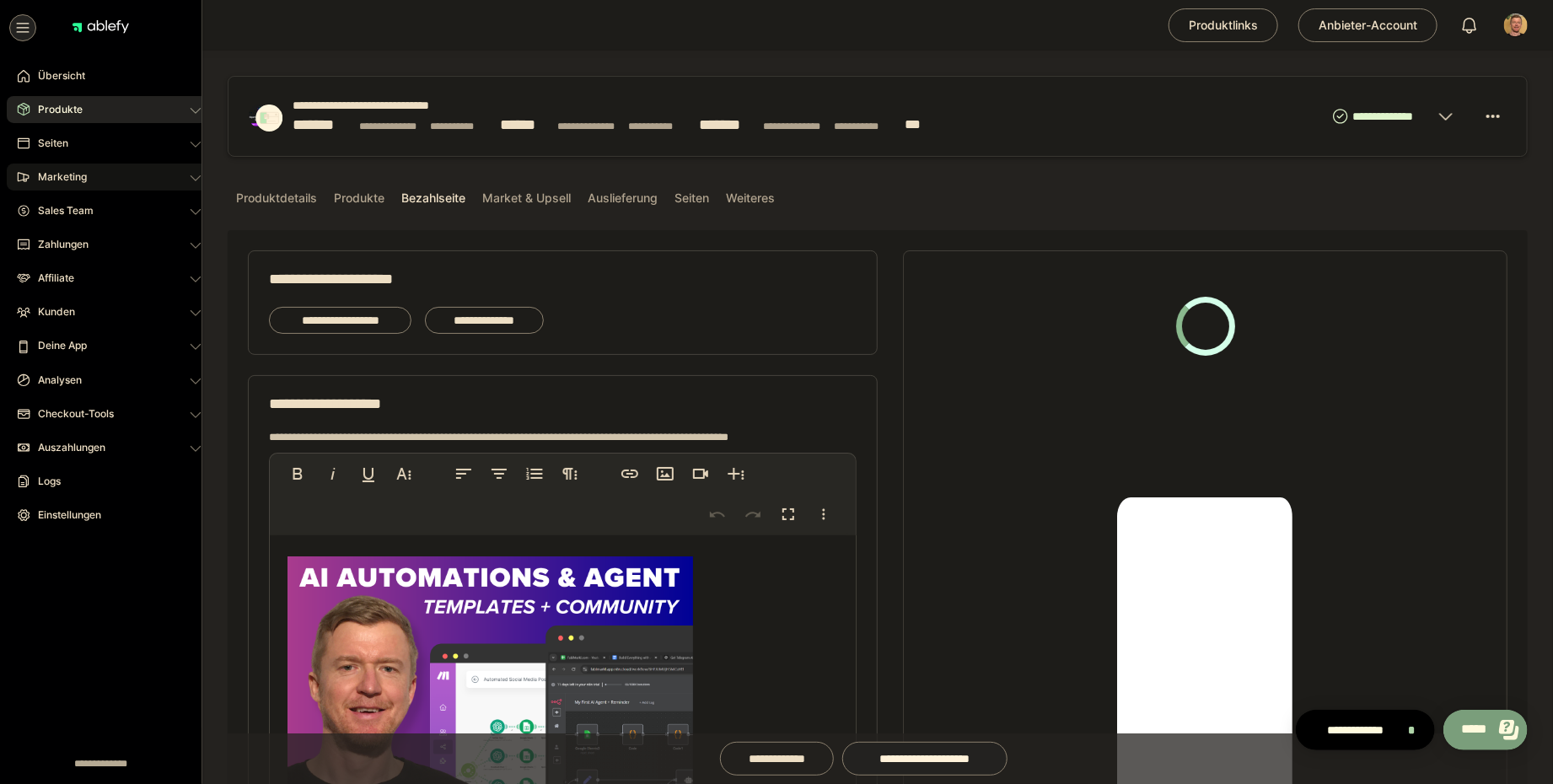 click on "Marketing" at bounding box center [109, 177] 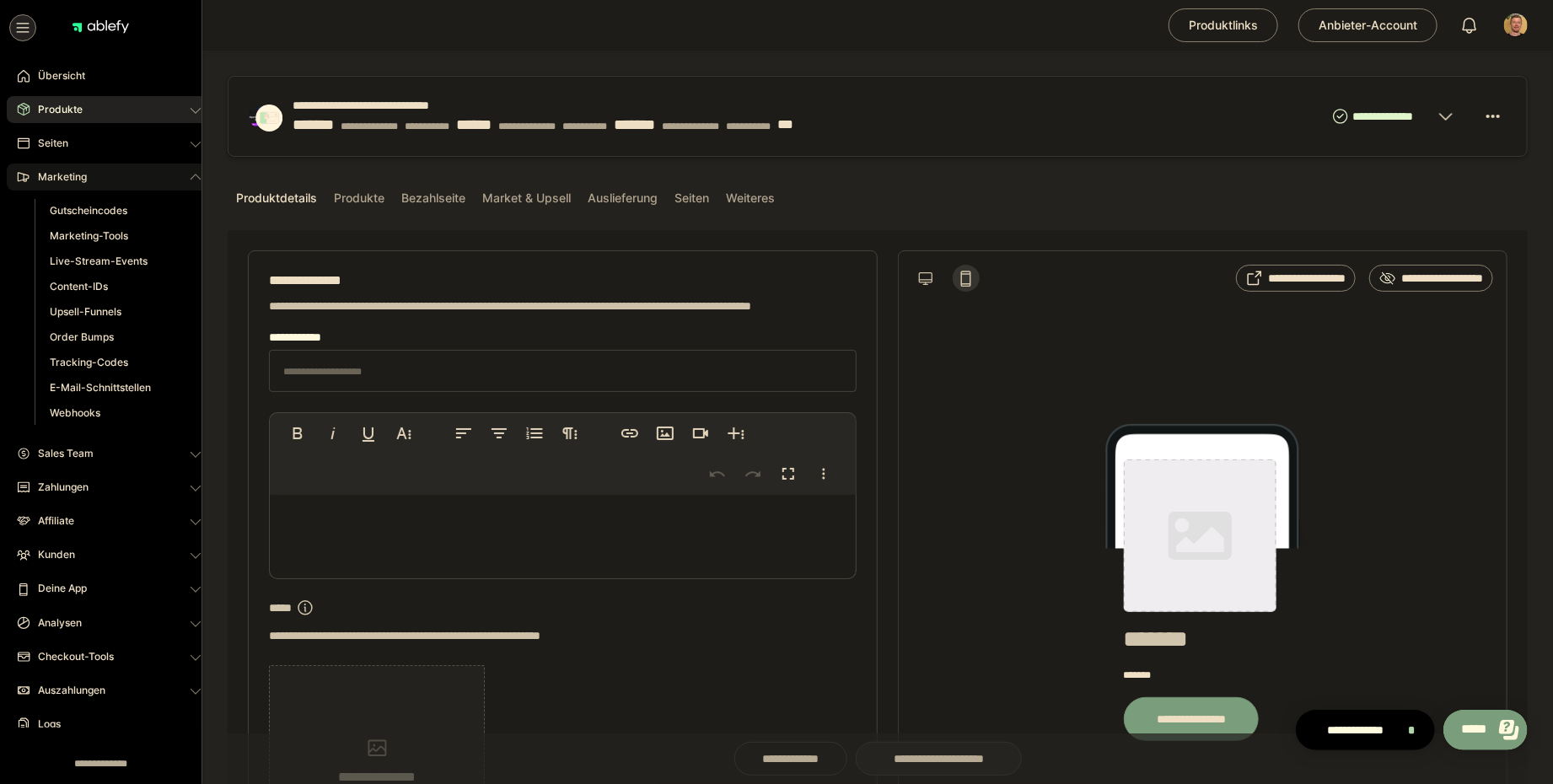 type on "**********" 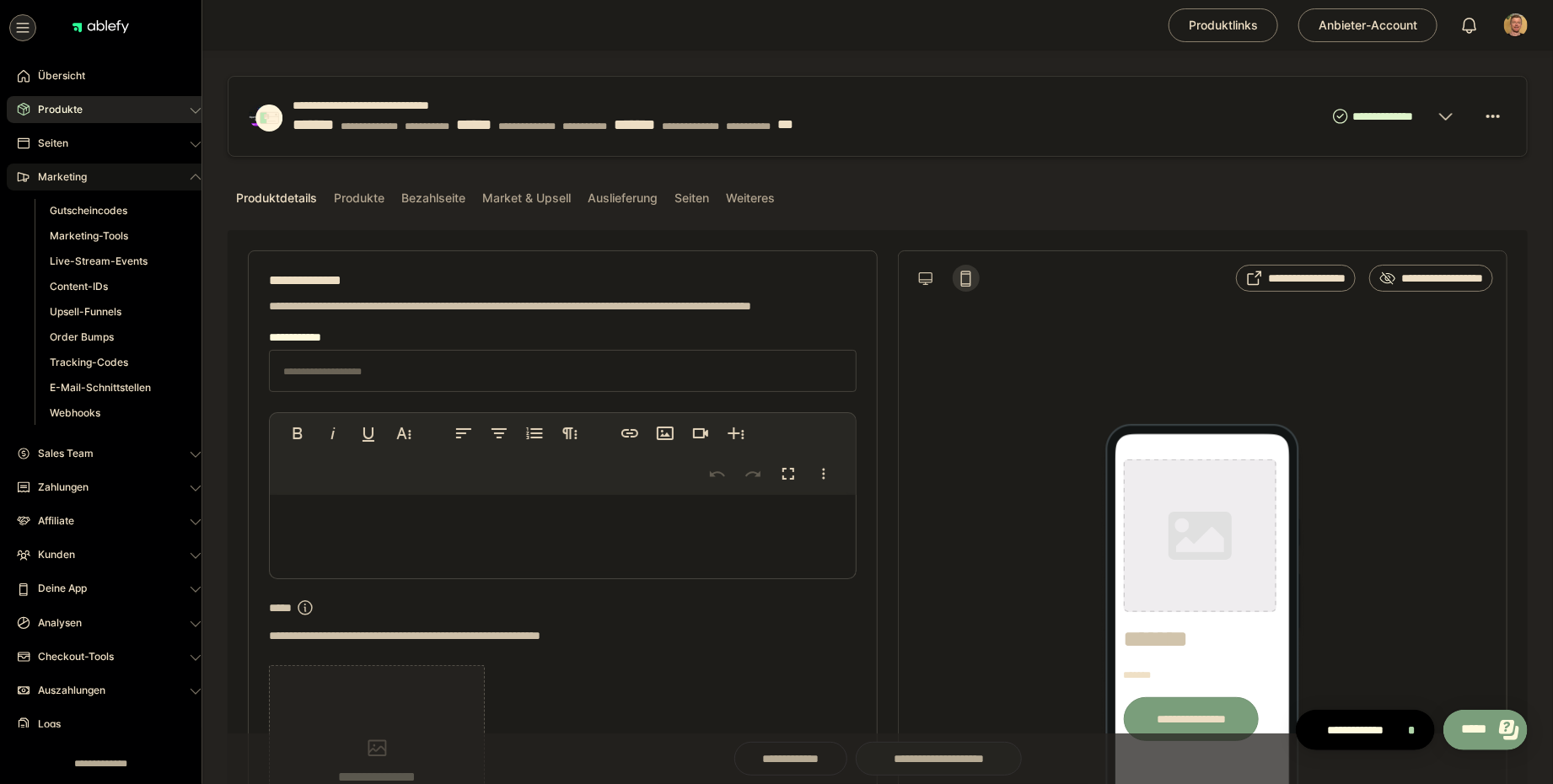 type on "*********" 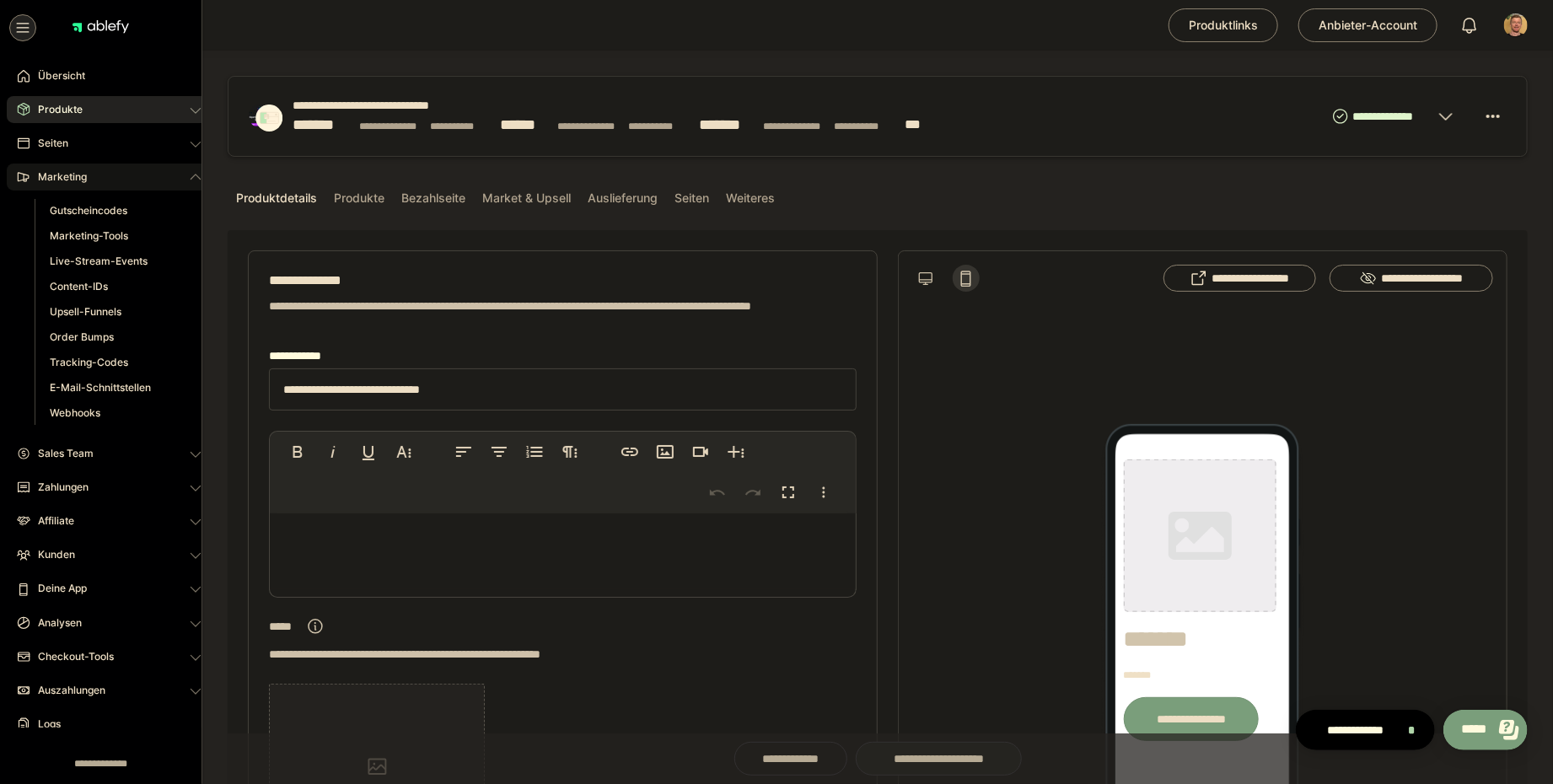 type on "**********" 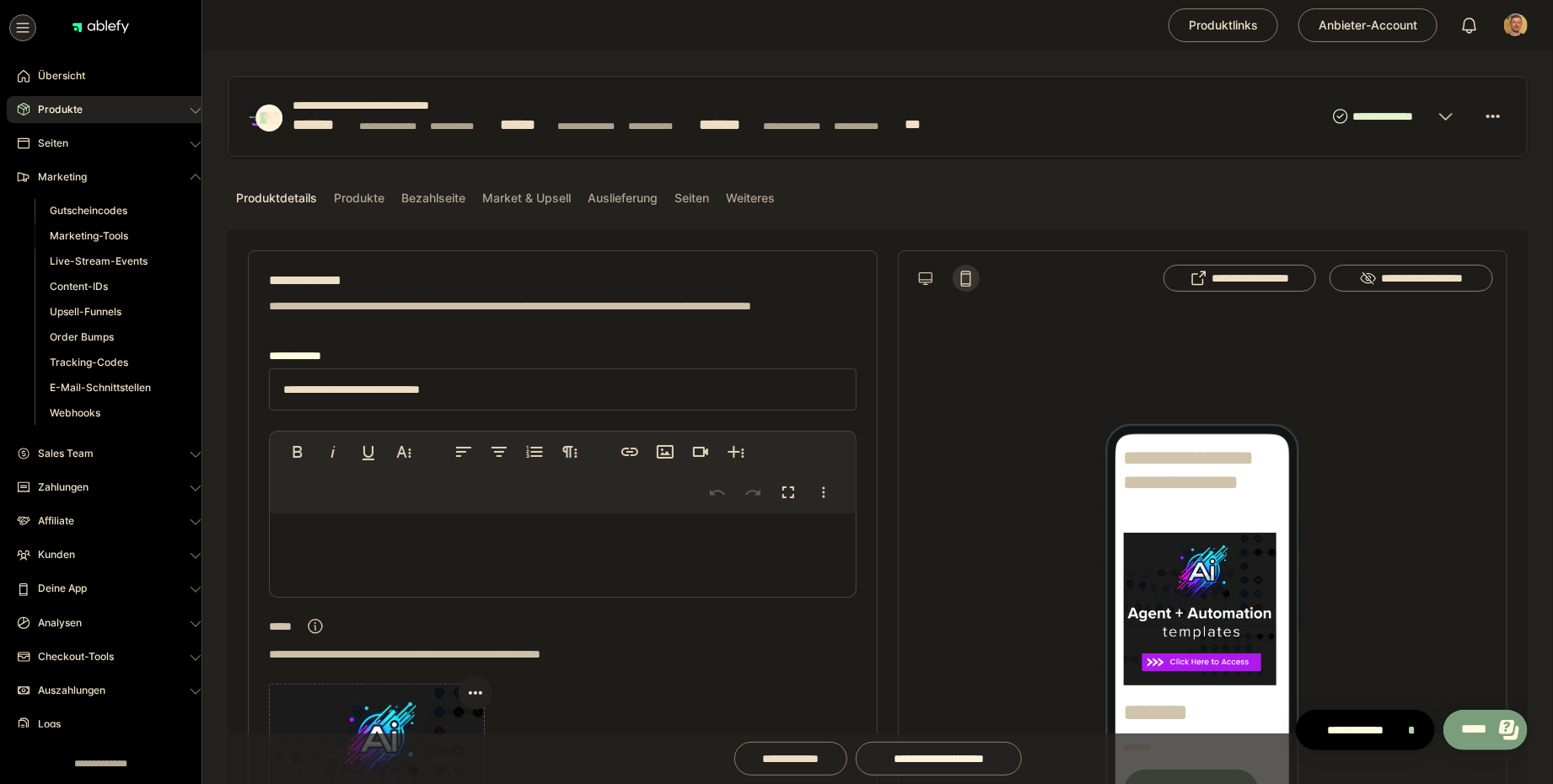 click on "Marketing-Tools" at bounding box center (89, 235) 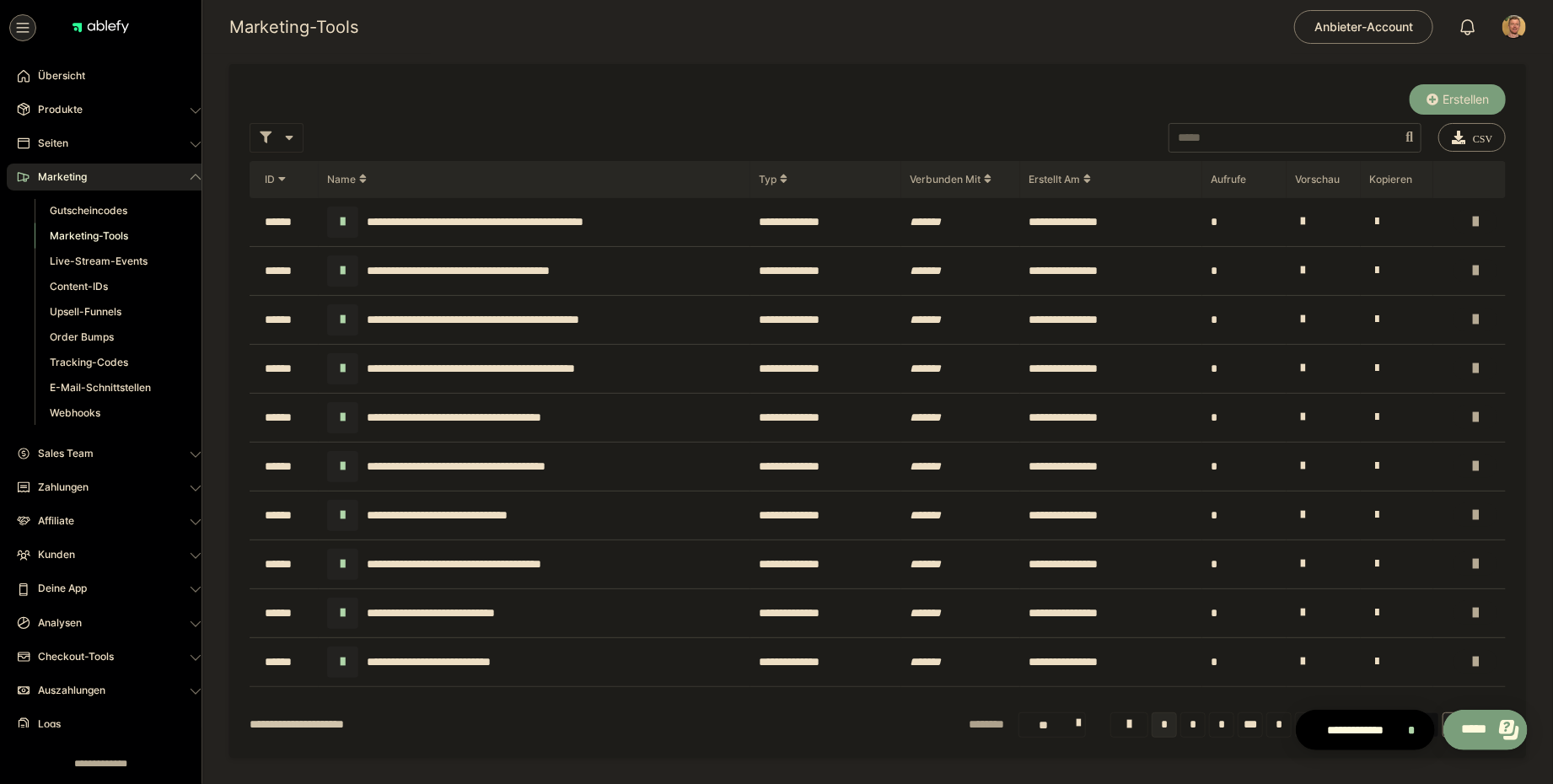 click at bounding box center (1377, 320) 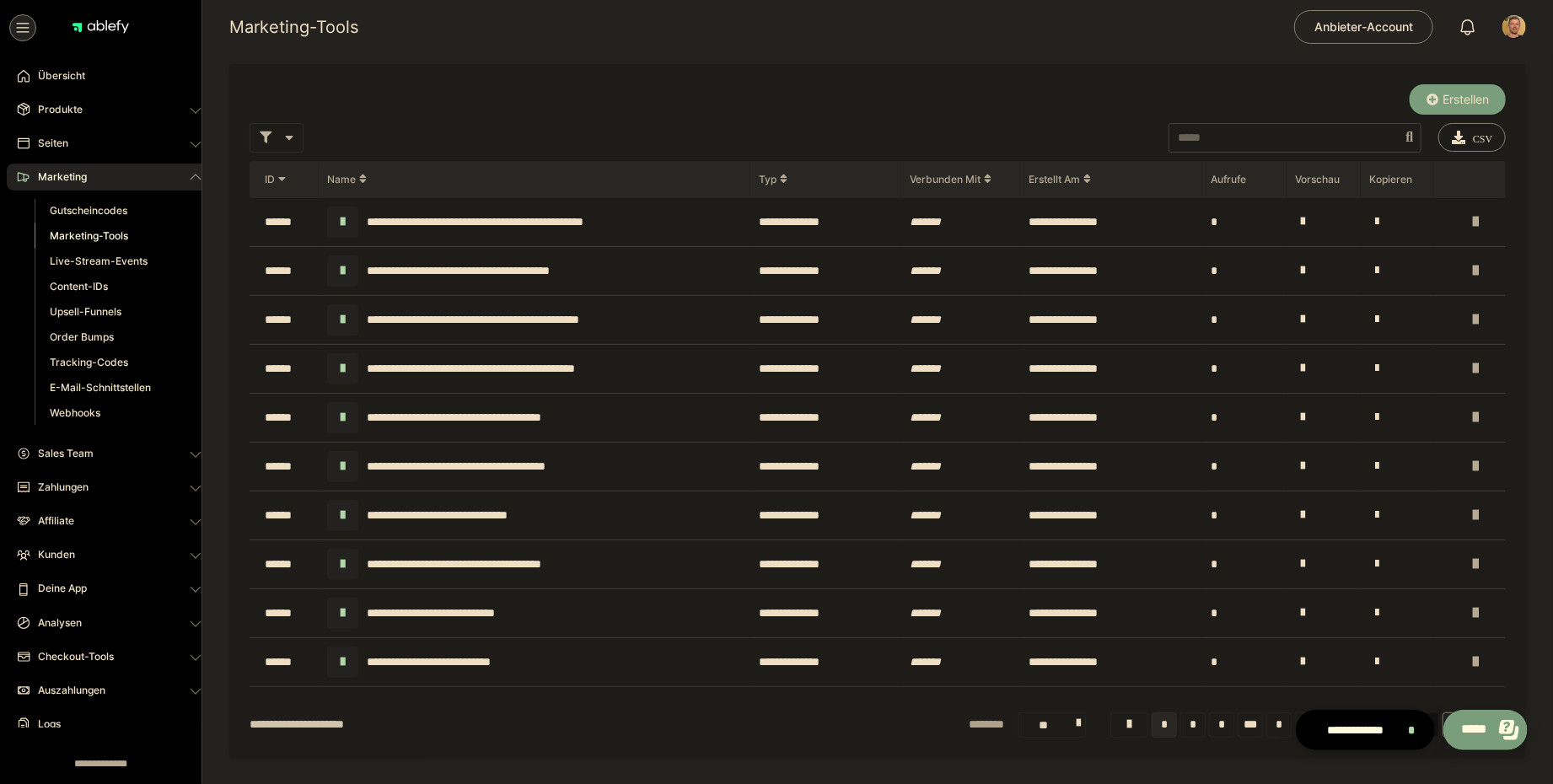 click at bounding box center (1377, 320) 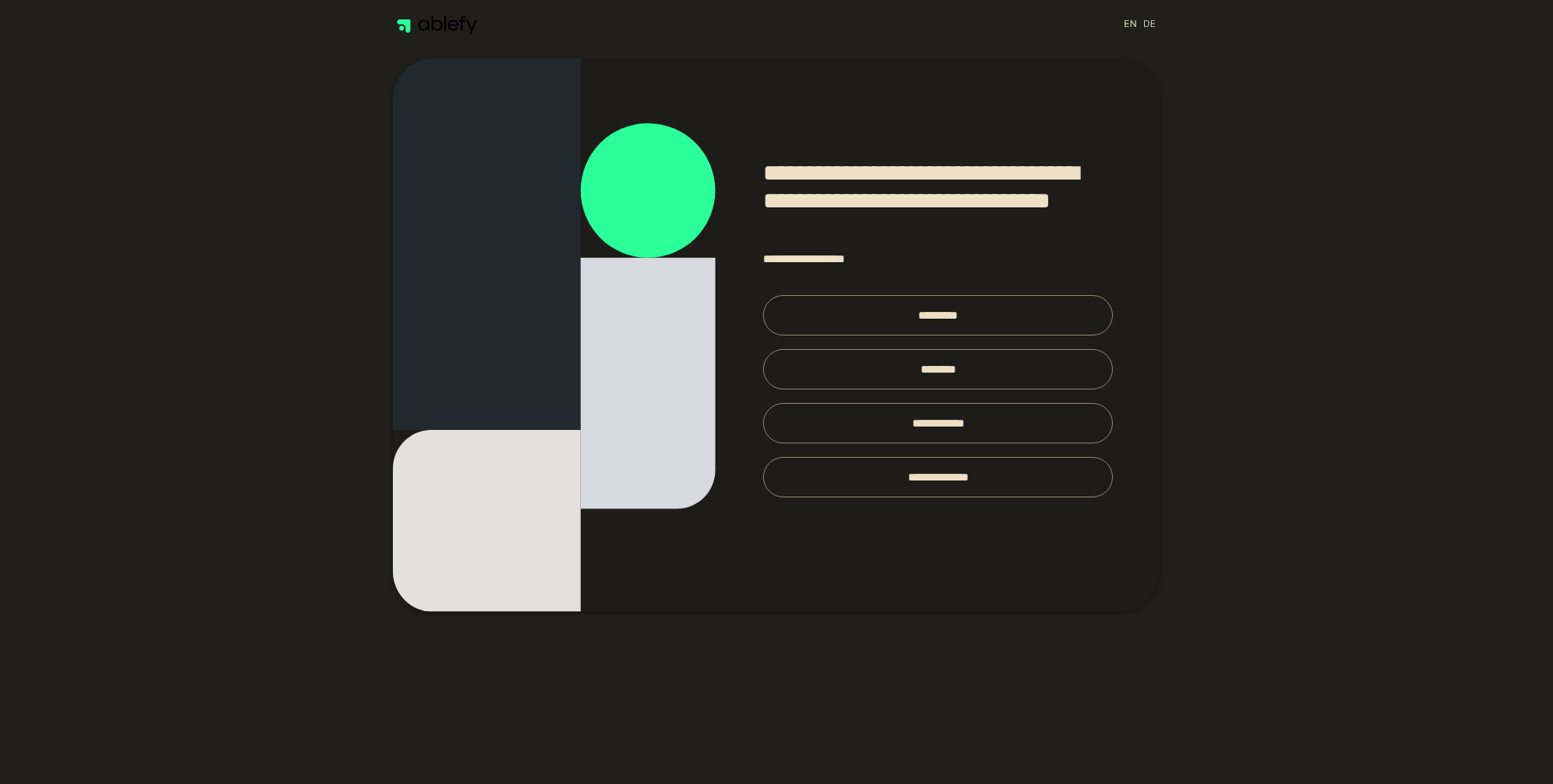scroll, scrollTop: 0, scrollLeft: 0, axis: both 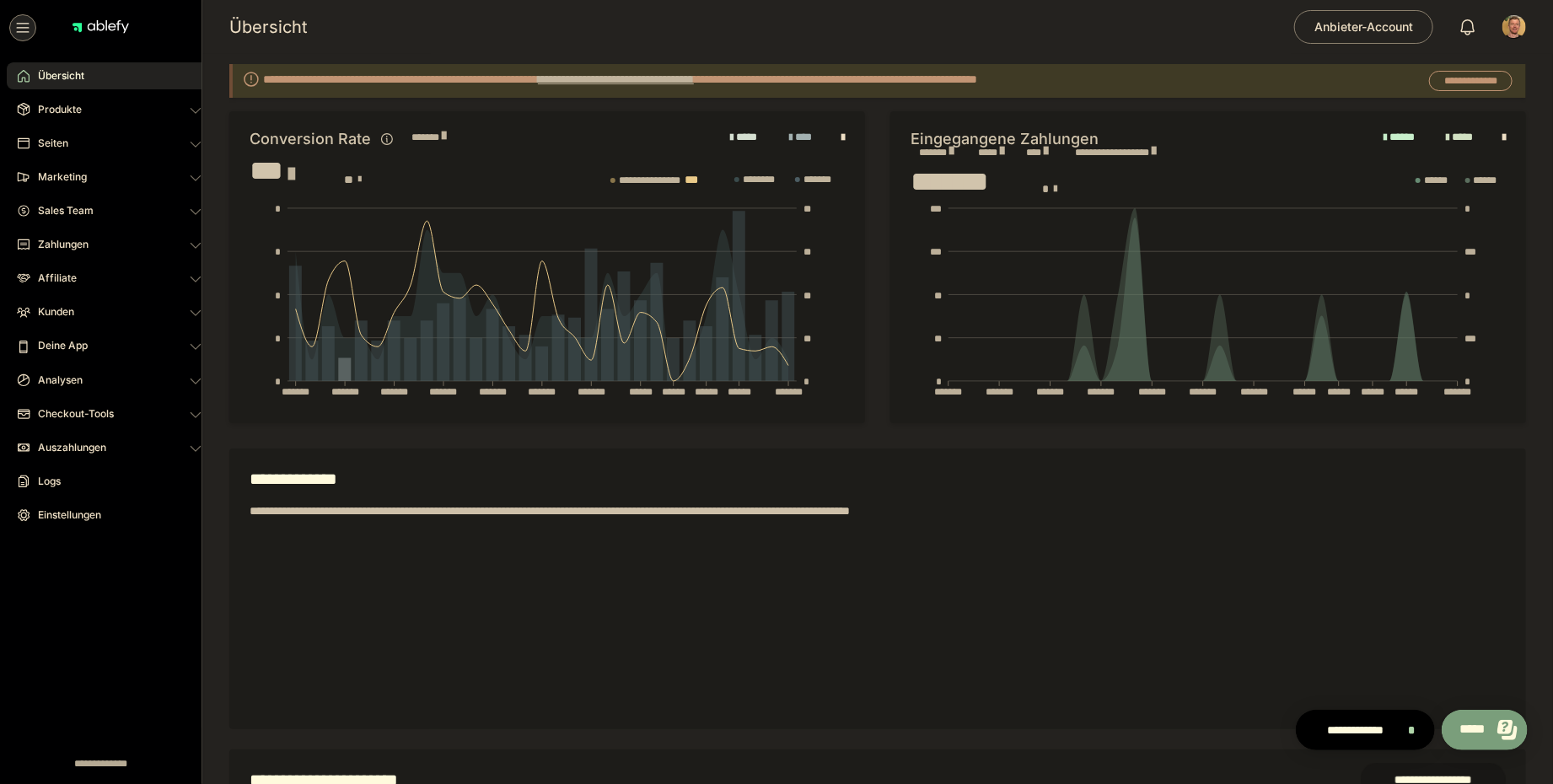 click on "**********" at bounding box center [615, 79] 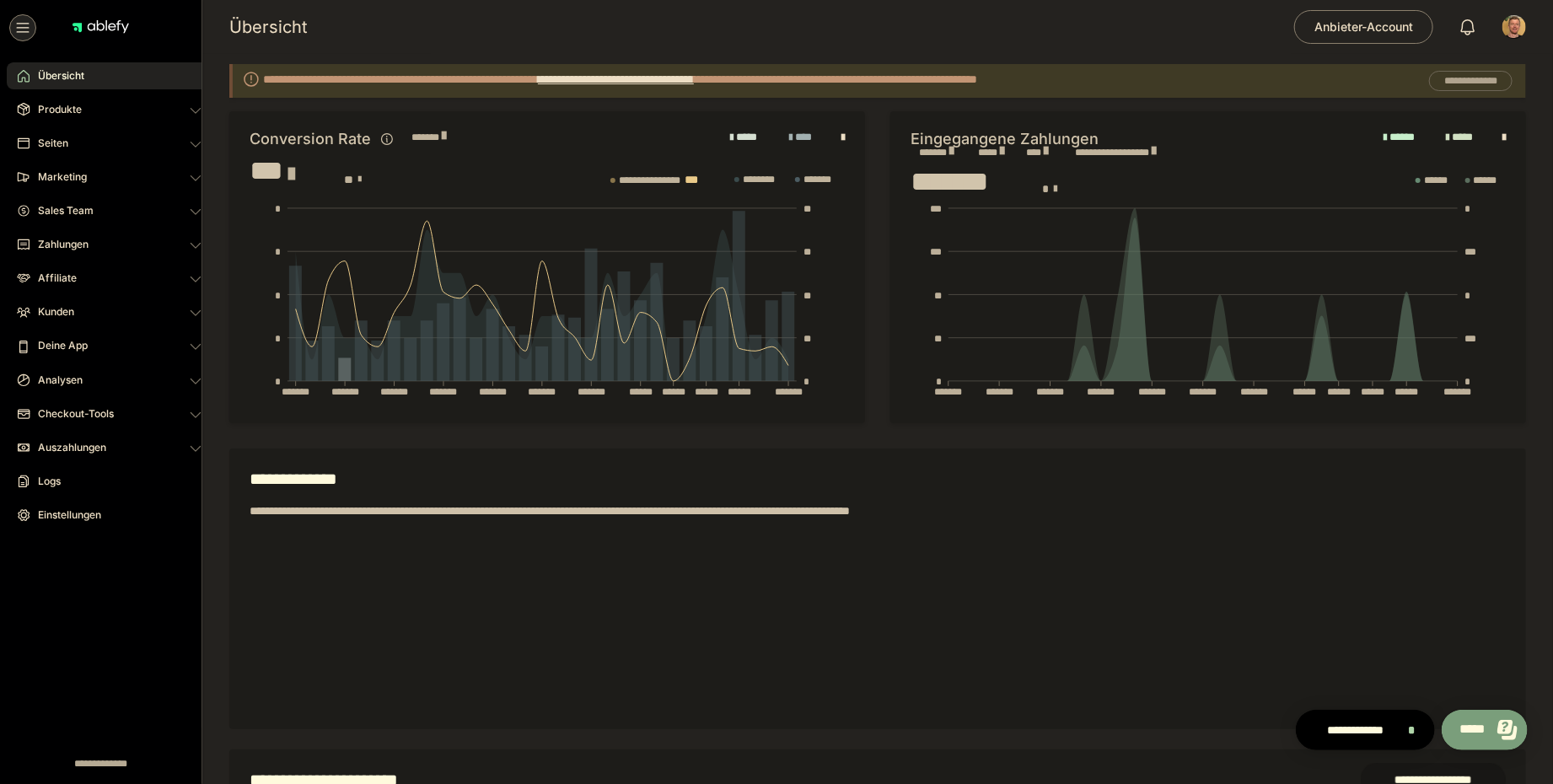 click on "**********" at bounding box center (1470, 81) 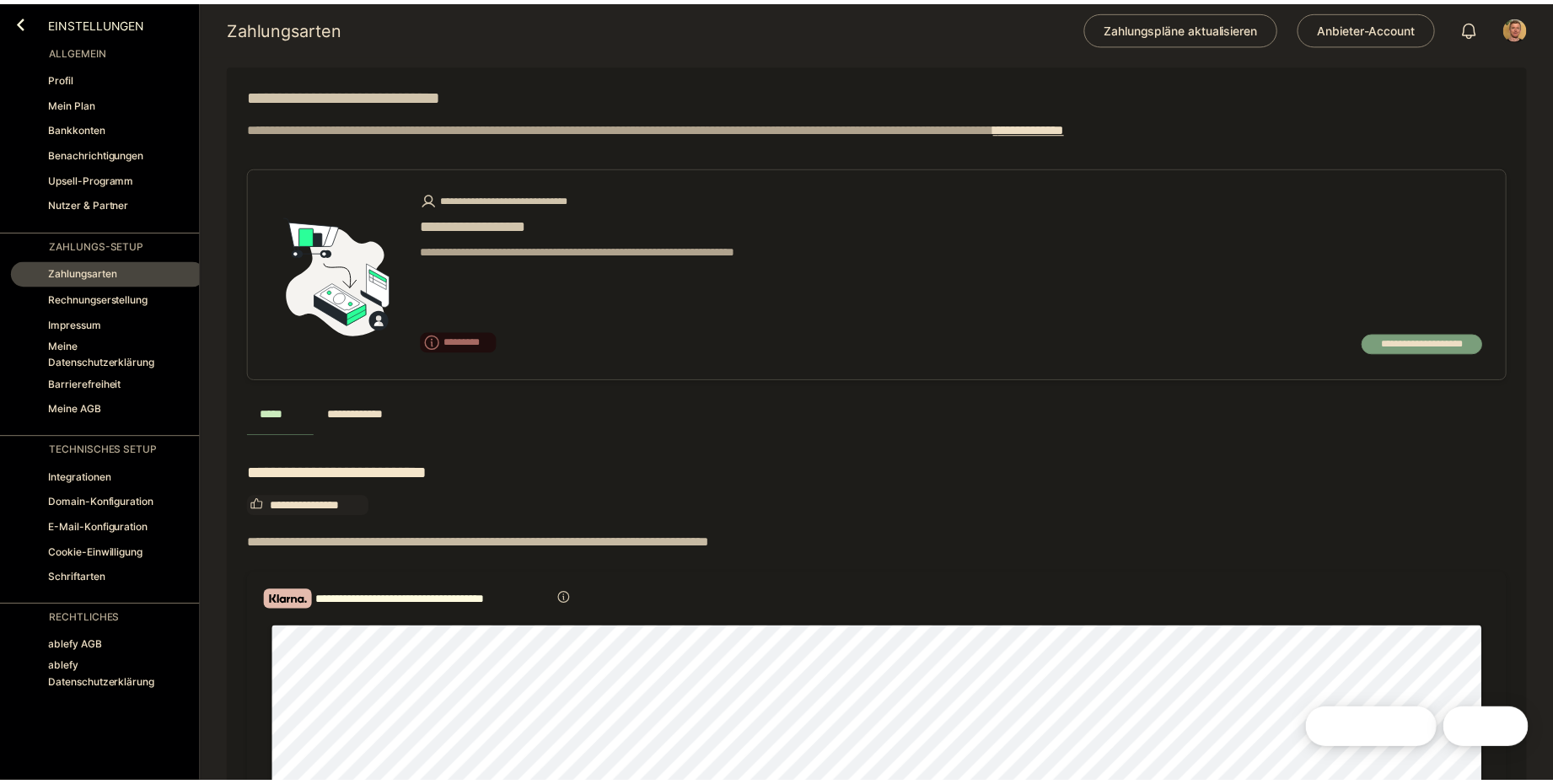 scroll, scrollTop: 62, scrollLeft: 0, axis: vertical 